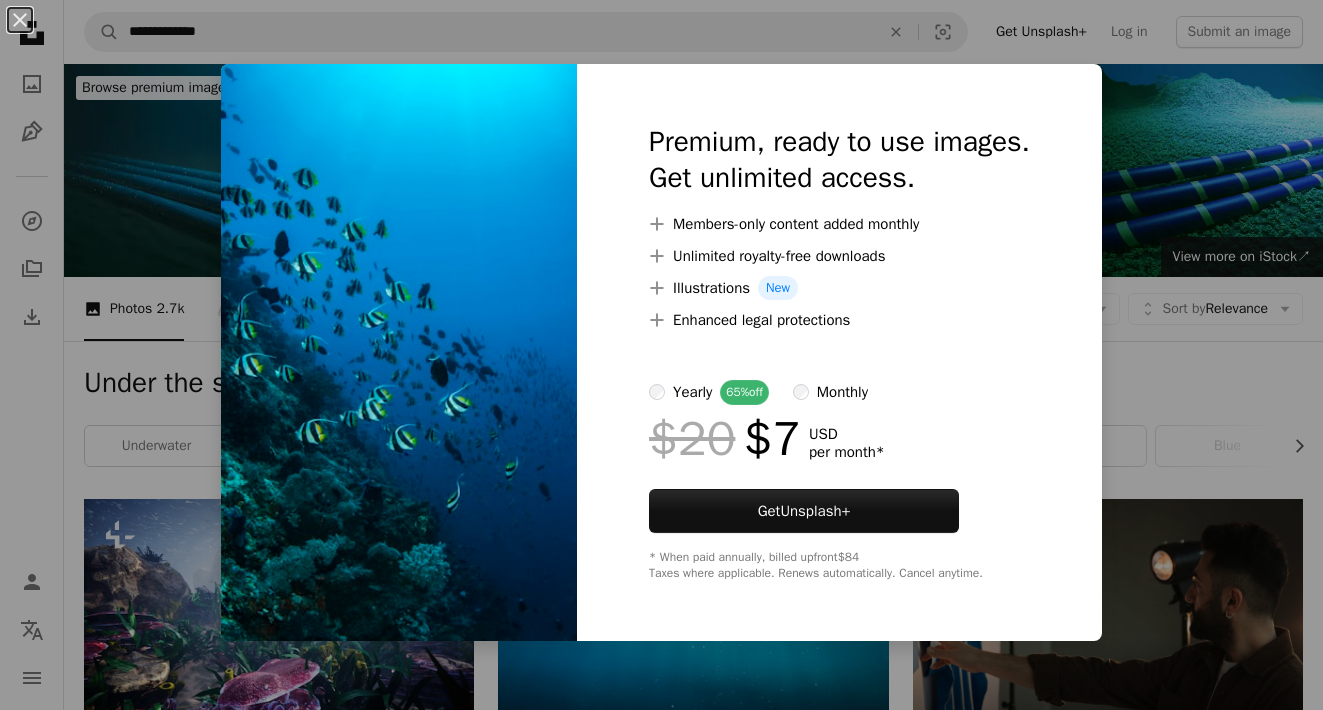 scroll, scrollTop: 1333, scrollLeft: 0, axis: vertical 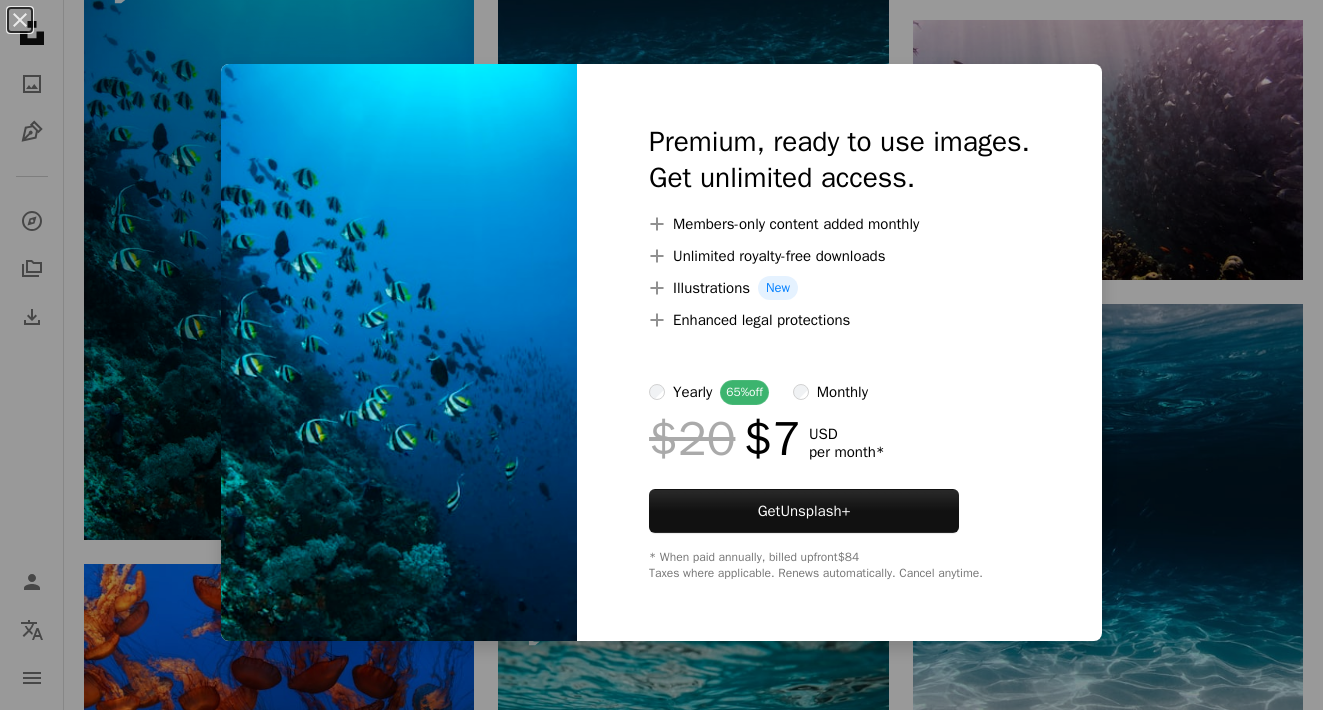 click on "An X shape Premium, ready to use images. Get unlimited access. A plus sign Members-only content added monthly A plus sign Unlimited royalty-free downloads A plus sign Illustrations  New A plus sign Enhanced legal protections yearly 65%  off monthly $20   $7 USD per month * Get  Unsplash+ * When paid annually, billed upfront  $84 Taxes where applicable. Renews automatically. Cancel anytime." at bounding box center (661, 355) 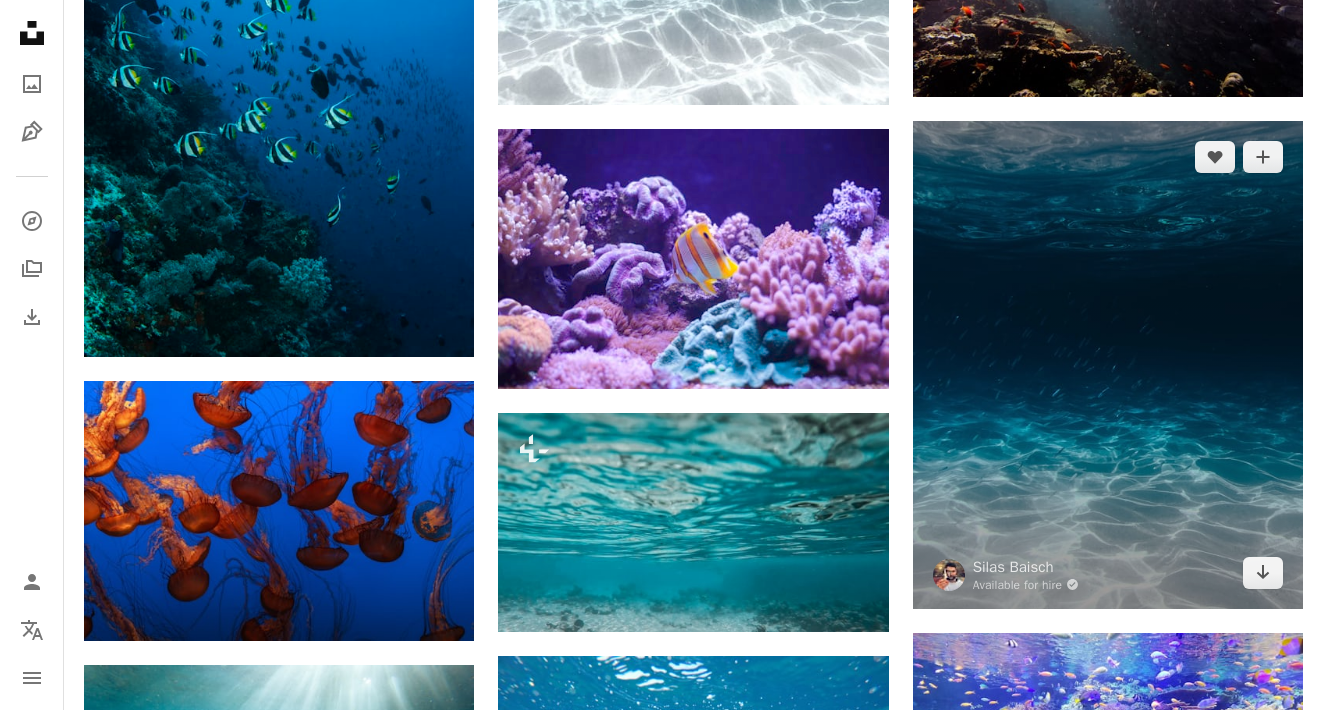 scroll, scrollTop: 1518, scrollLeft: 0, axis: vertical 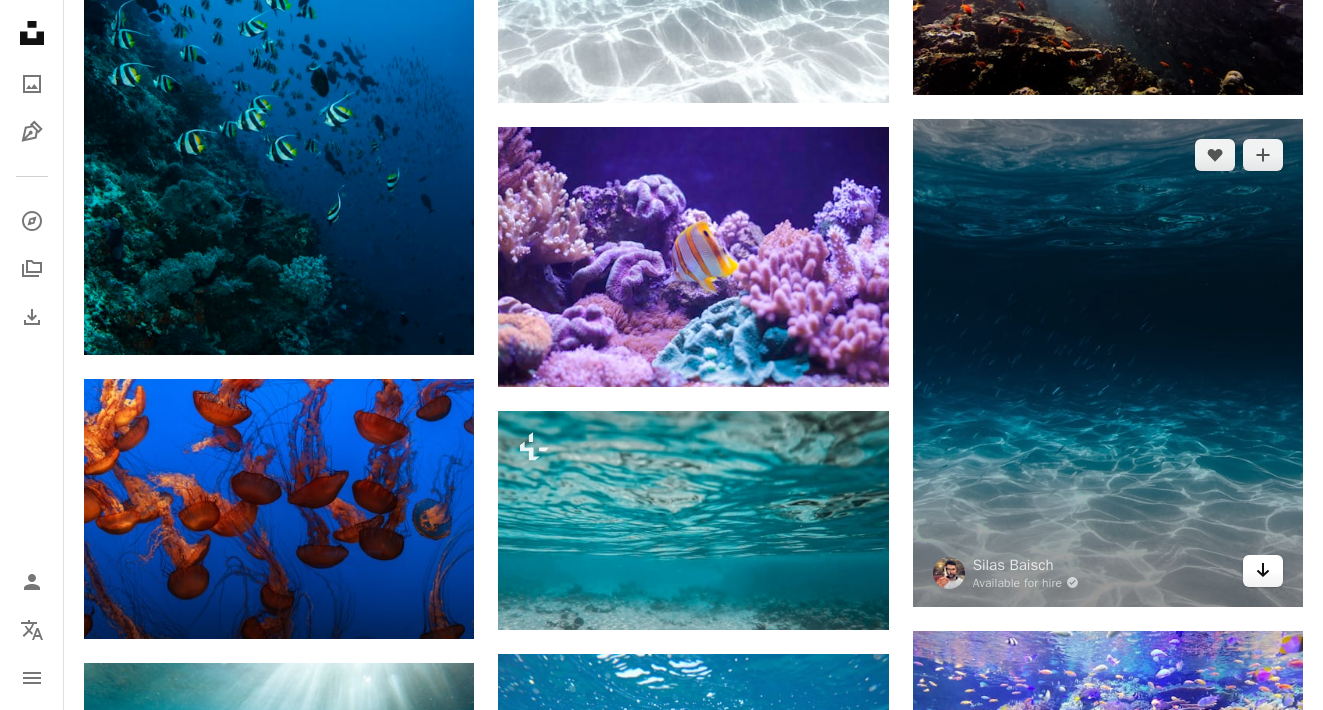 click on "Arrow pointing down" at bounding box center (1263, 571) 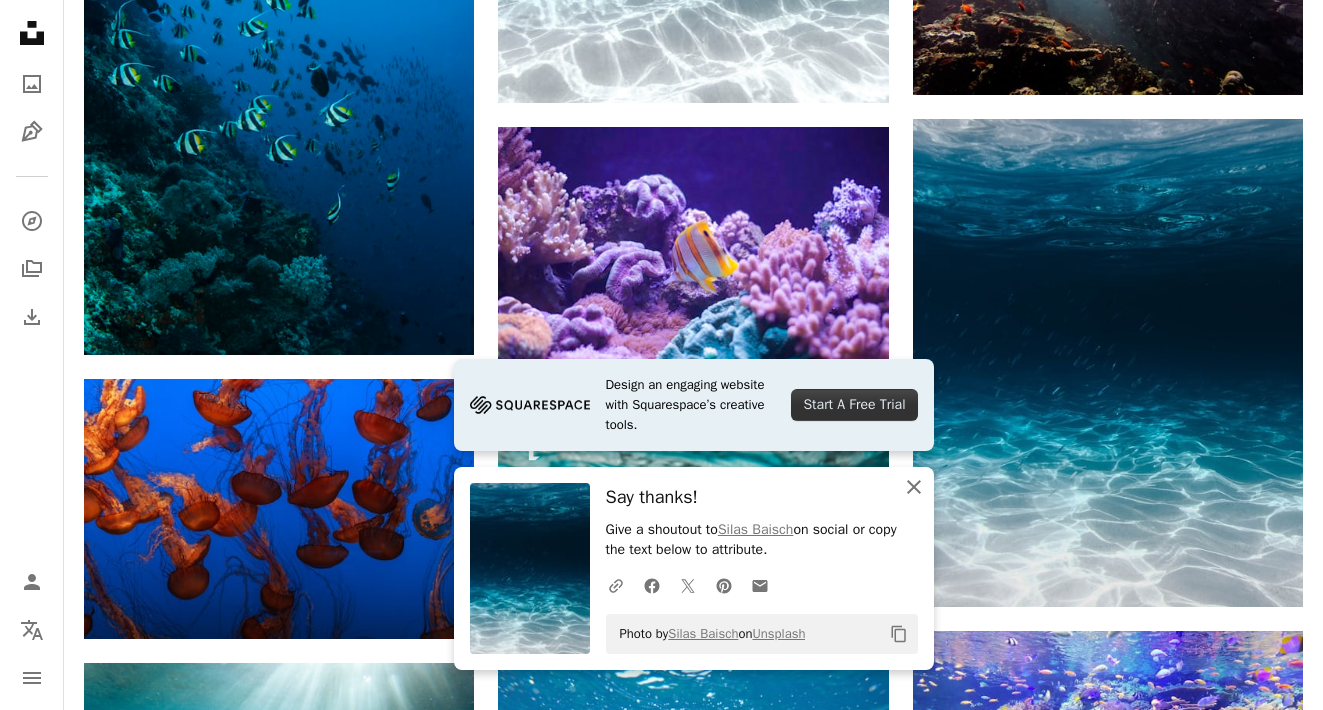 click on "An X shape" 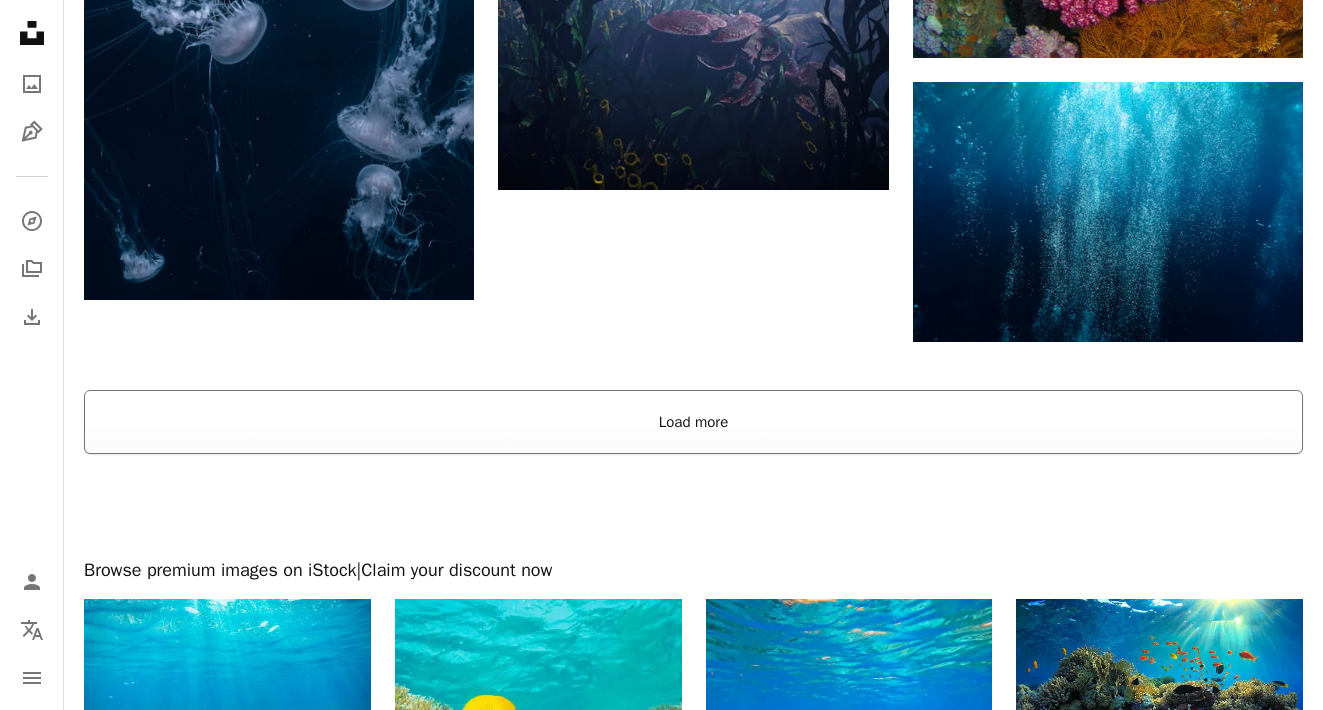 scroll, scrollTop: 3026, scrollLeft: 0, axis: vertical 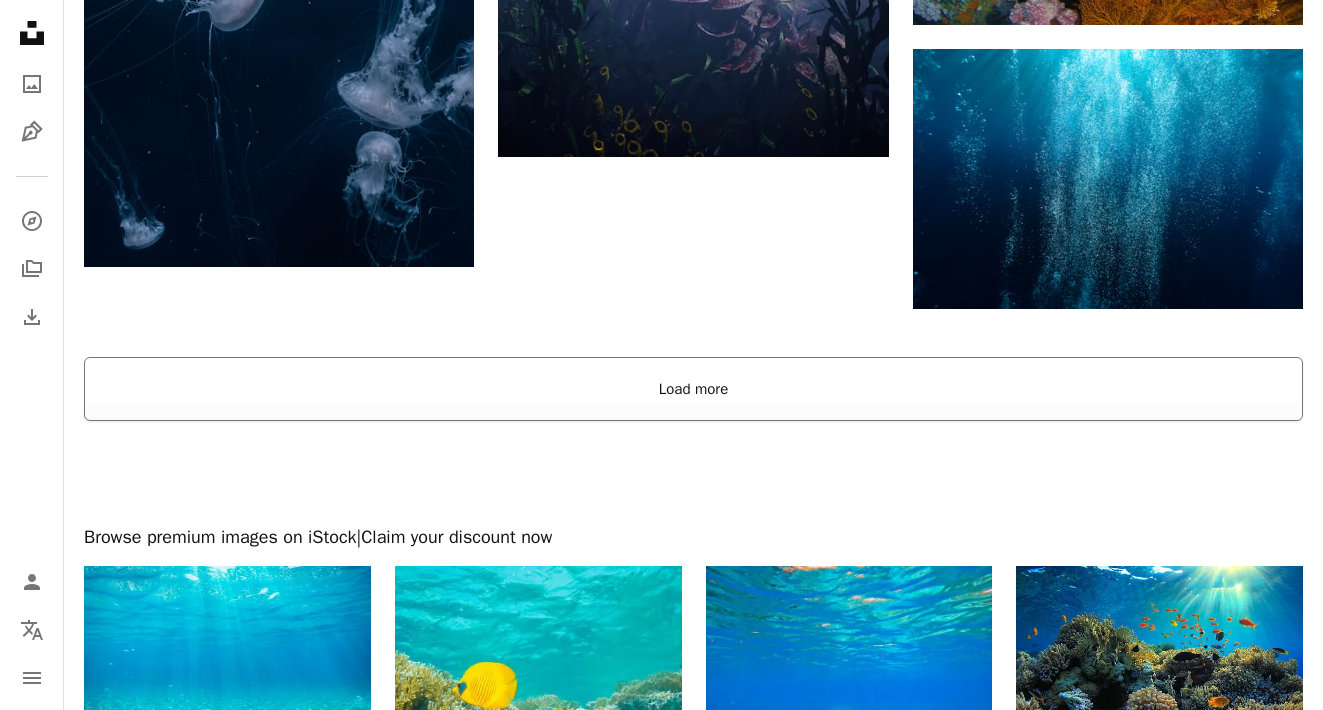 click on "Load more" at bounding box center [693, 389] 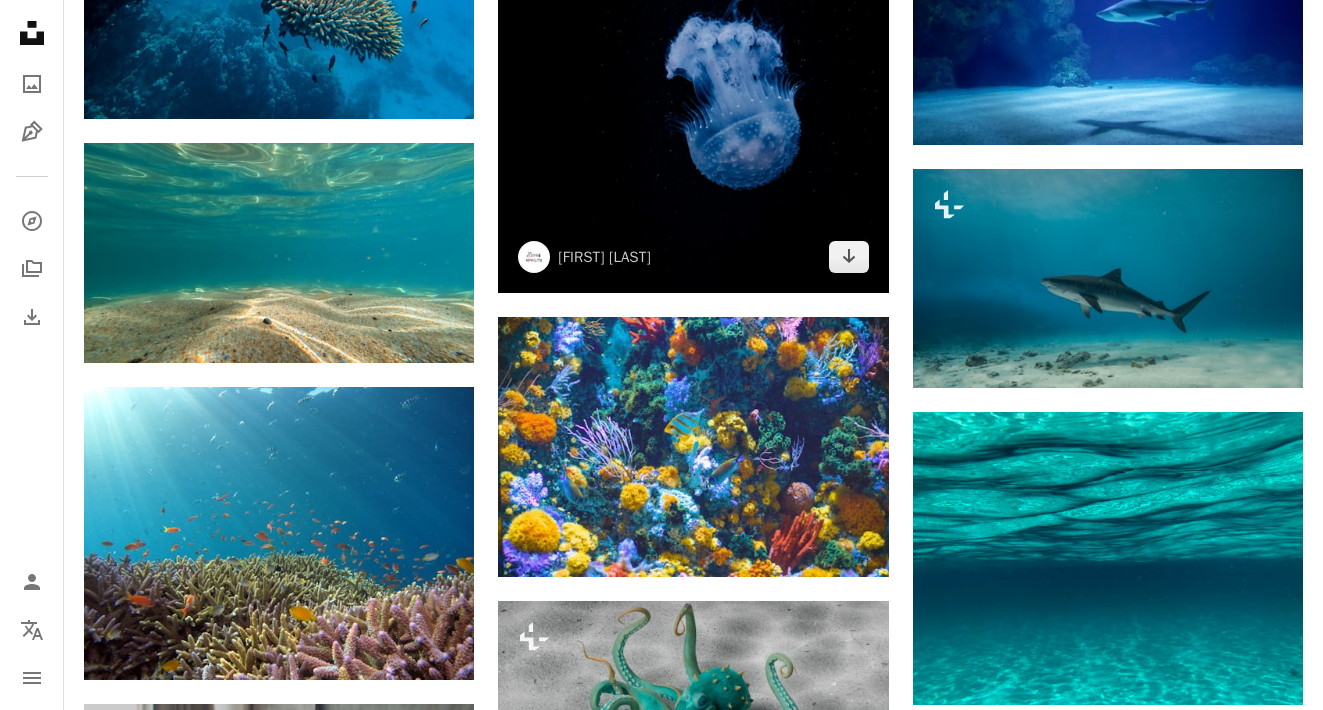 scroll, scrollTop: 3731, scrollLeft: 0, axis: vertical 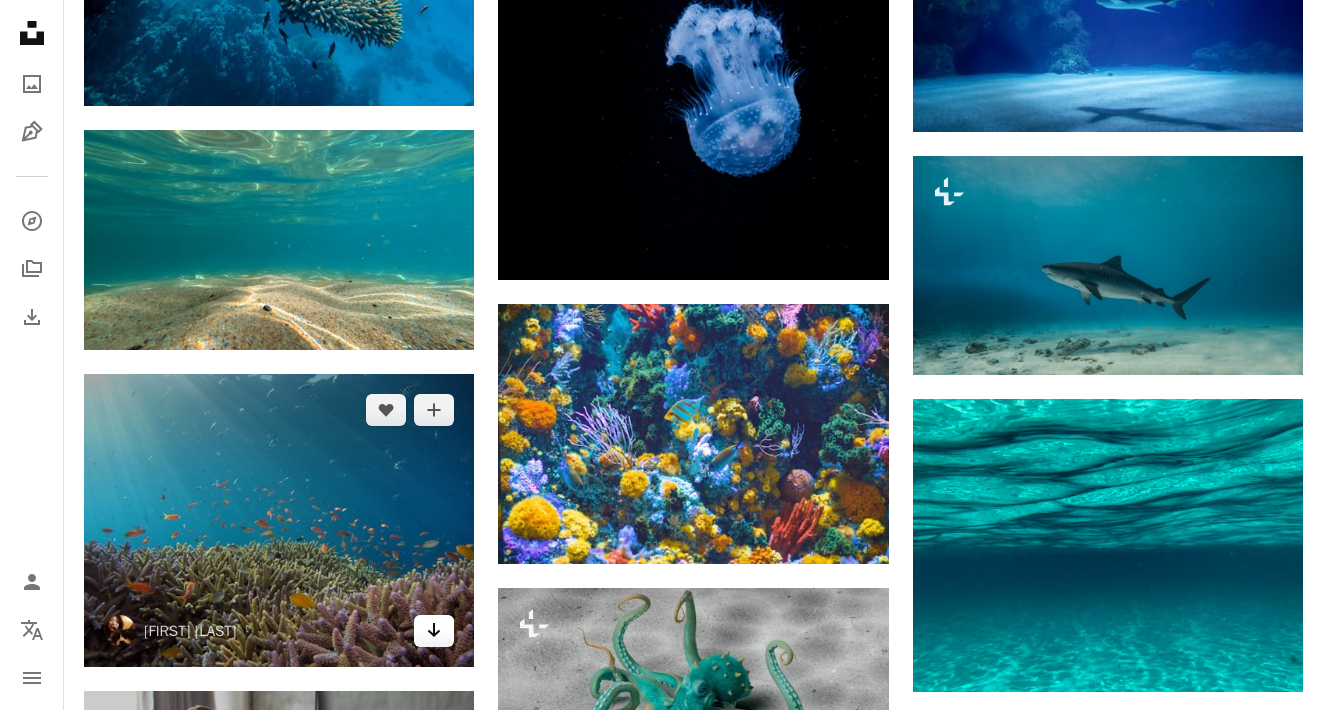 click on "Arrow pointing down" 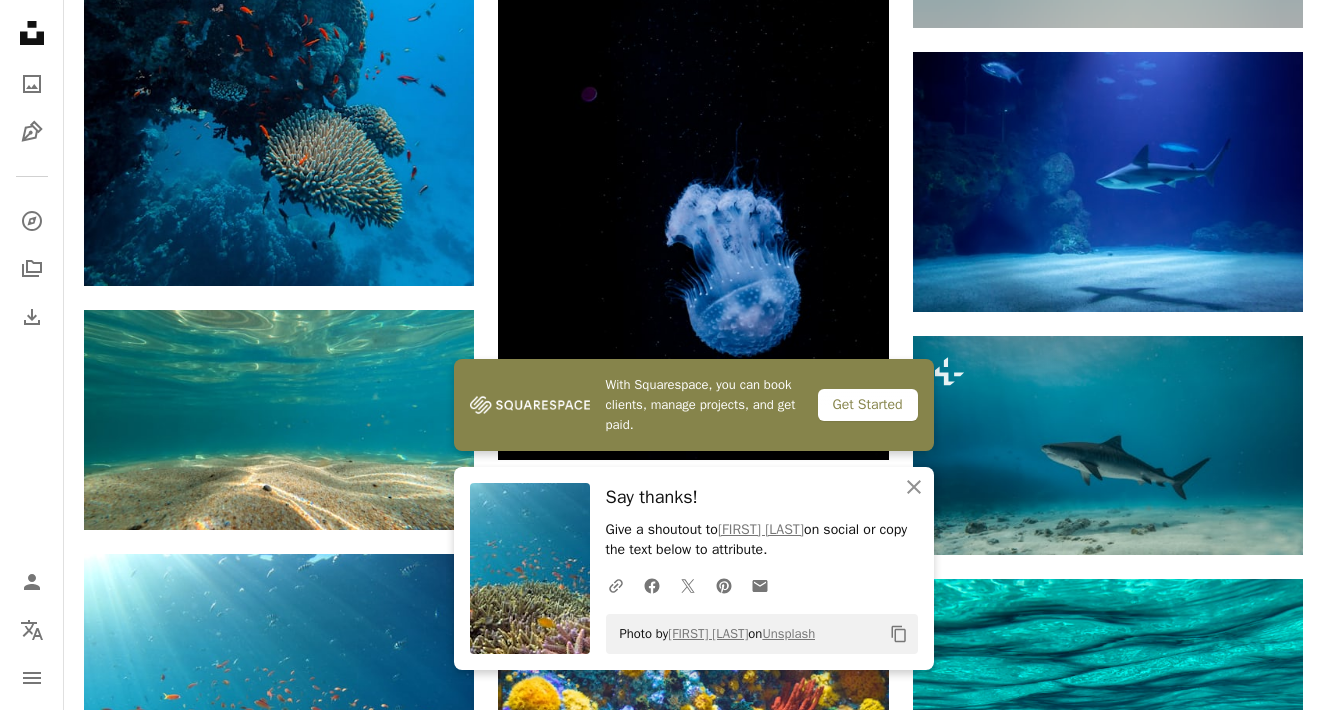scroll, scrollTop: 3543, scrollLeft: 0, axis: vertical 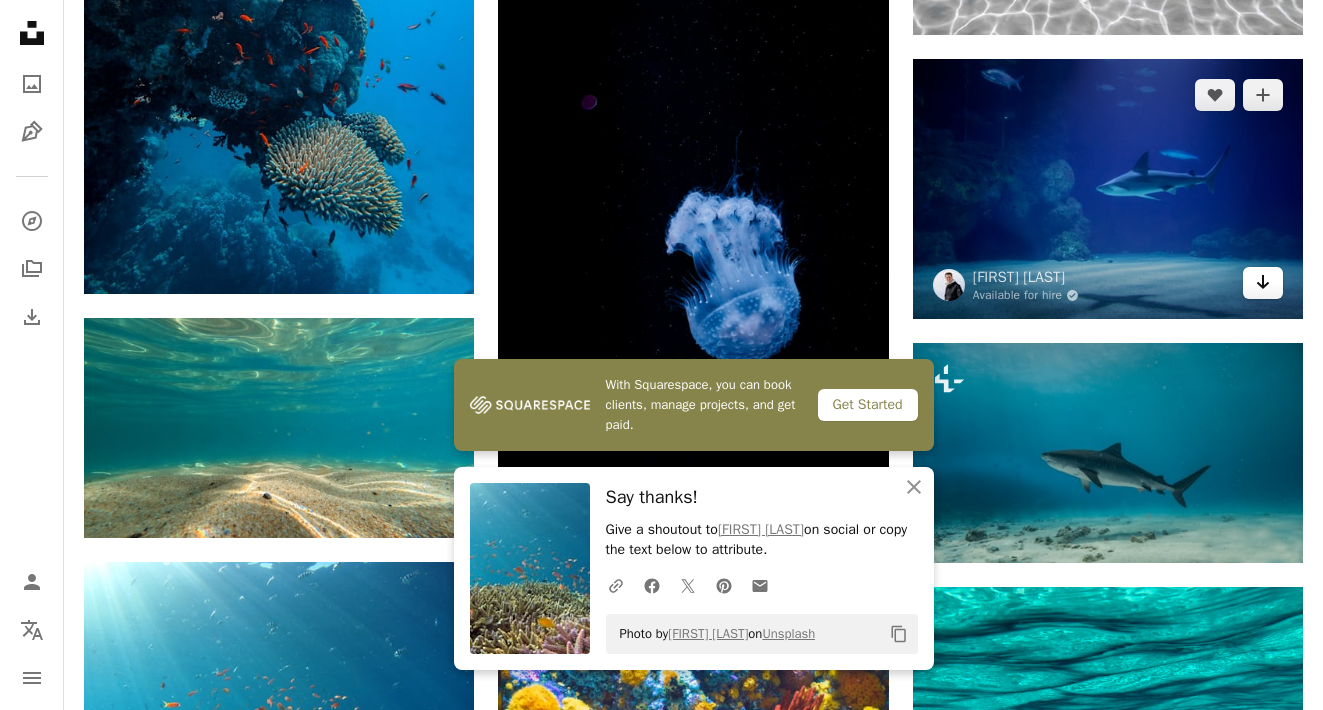 click on "Arrow pointing down" at bounding box center [1263, 283] 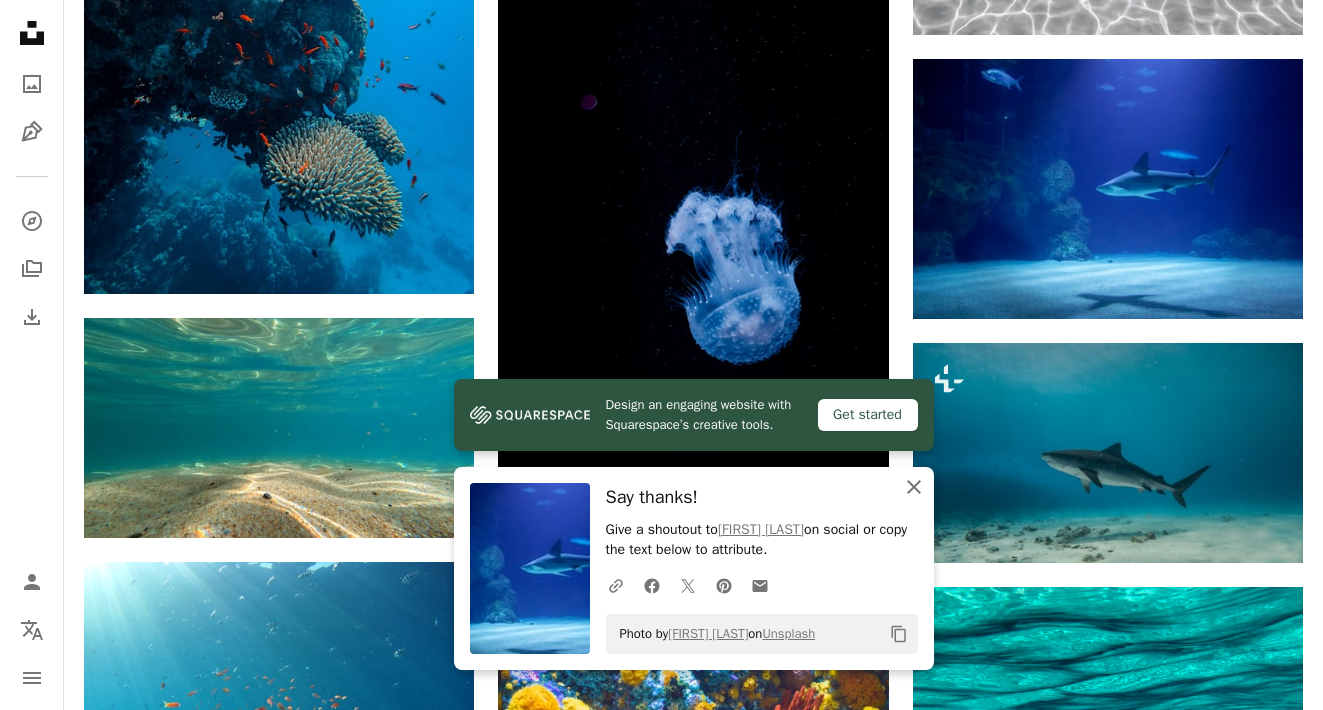 click on "An X shape" 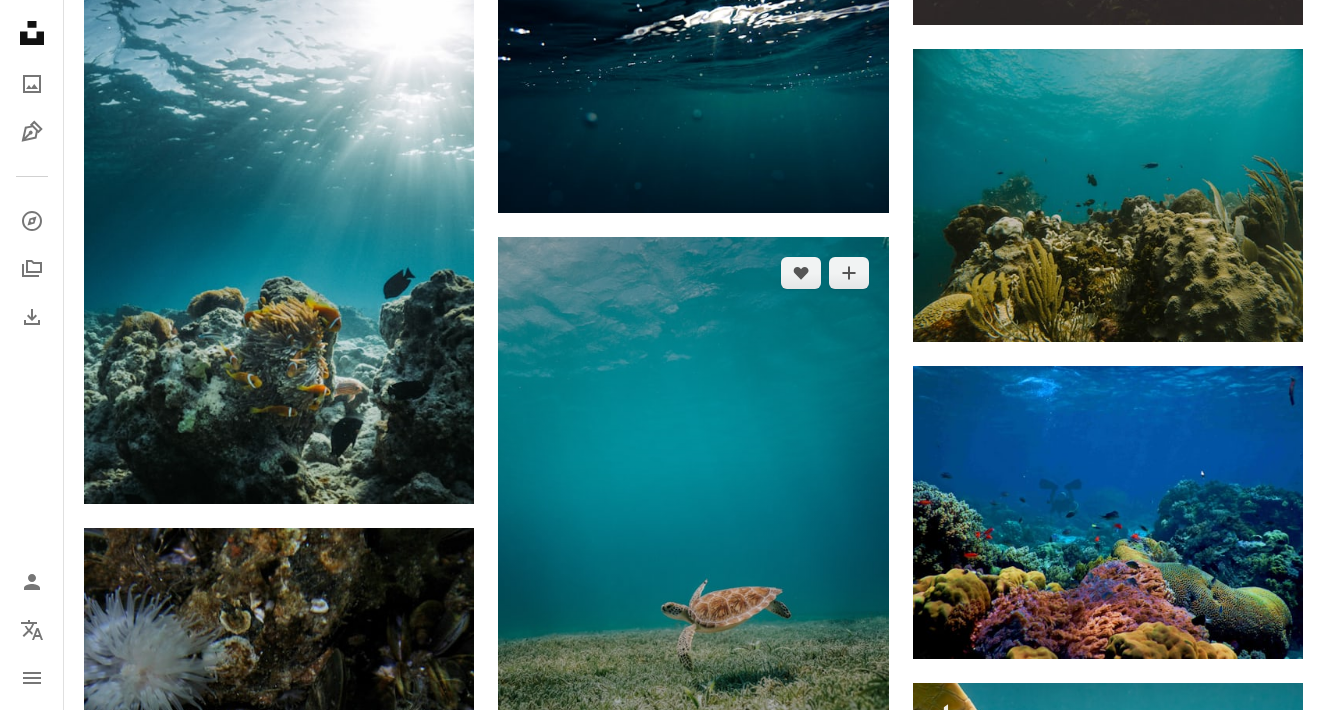 scroll, scrollTop: 11164, scrollLeft: 0, axis: vertical 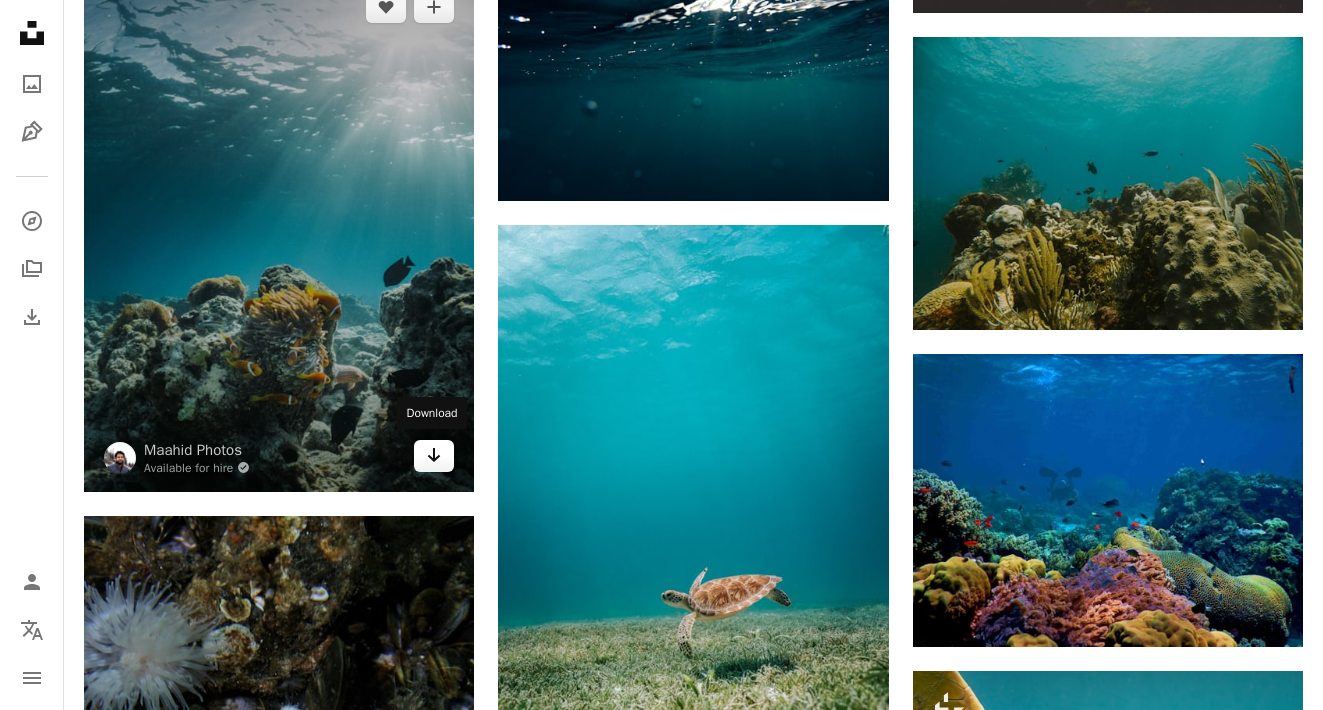 click on "Arrow pointing down" at bounding box center [434, 456] 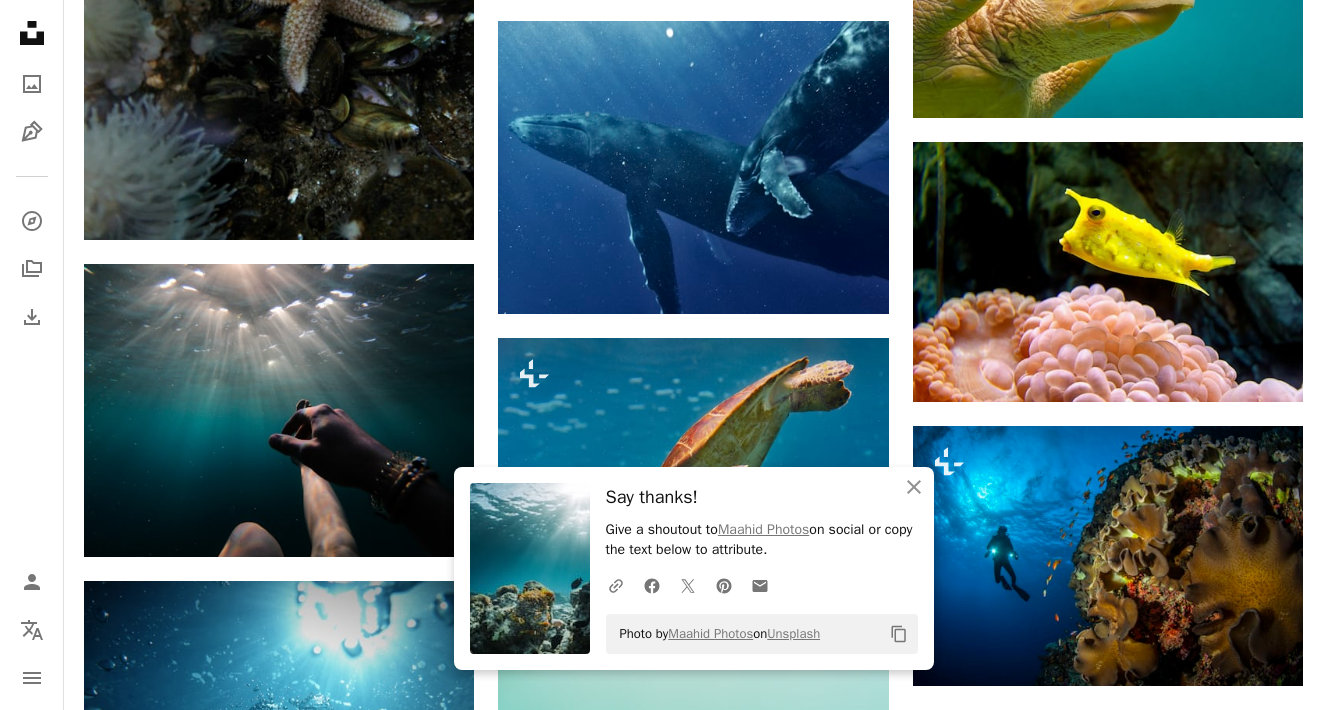 scroll, scrollTop: 11987, scrollLeft: 0, axis: vertical 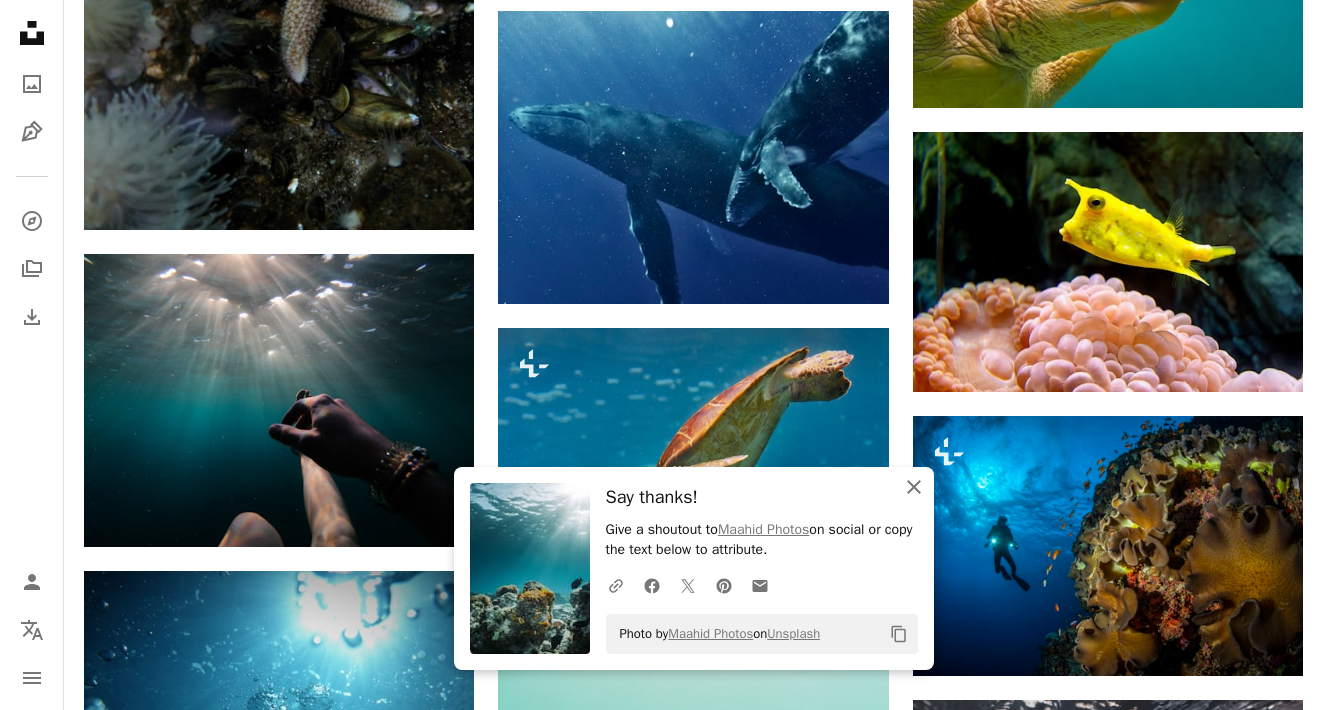 click on "An X shape" 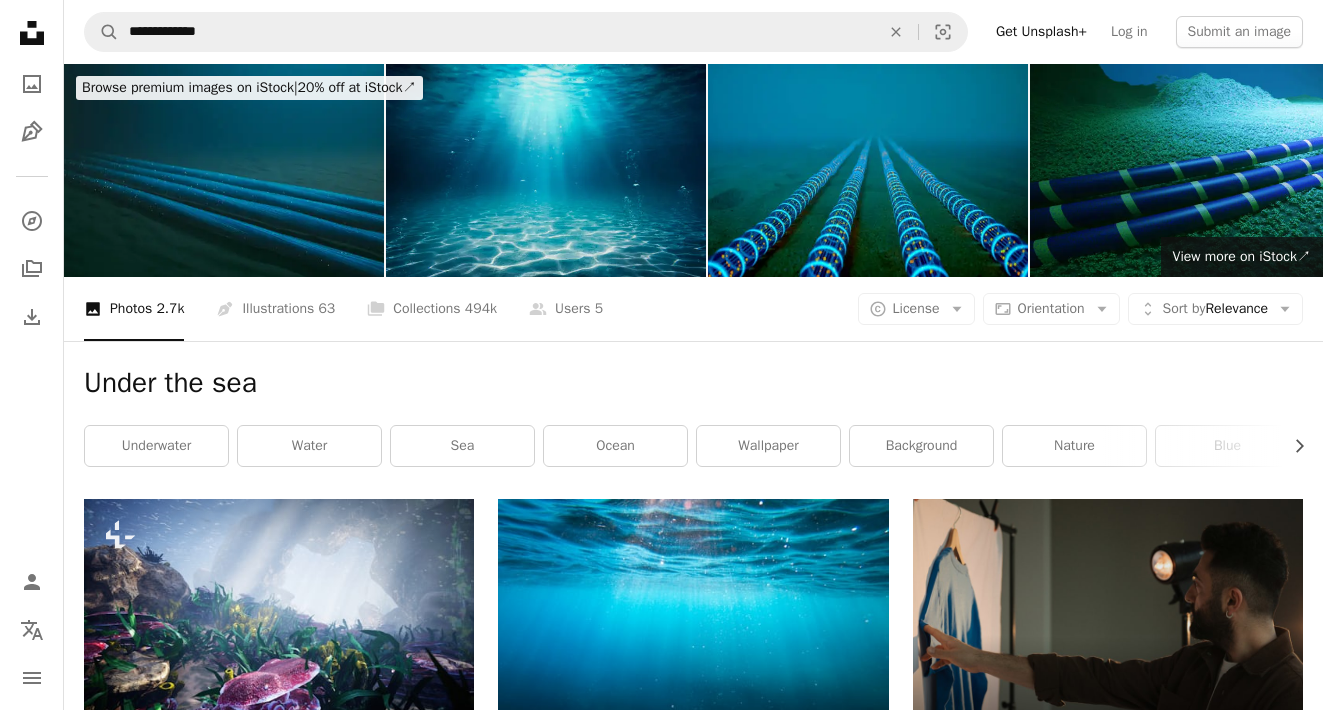 scroll, scrollTop: 0, scrollLeft: 0, axis: both 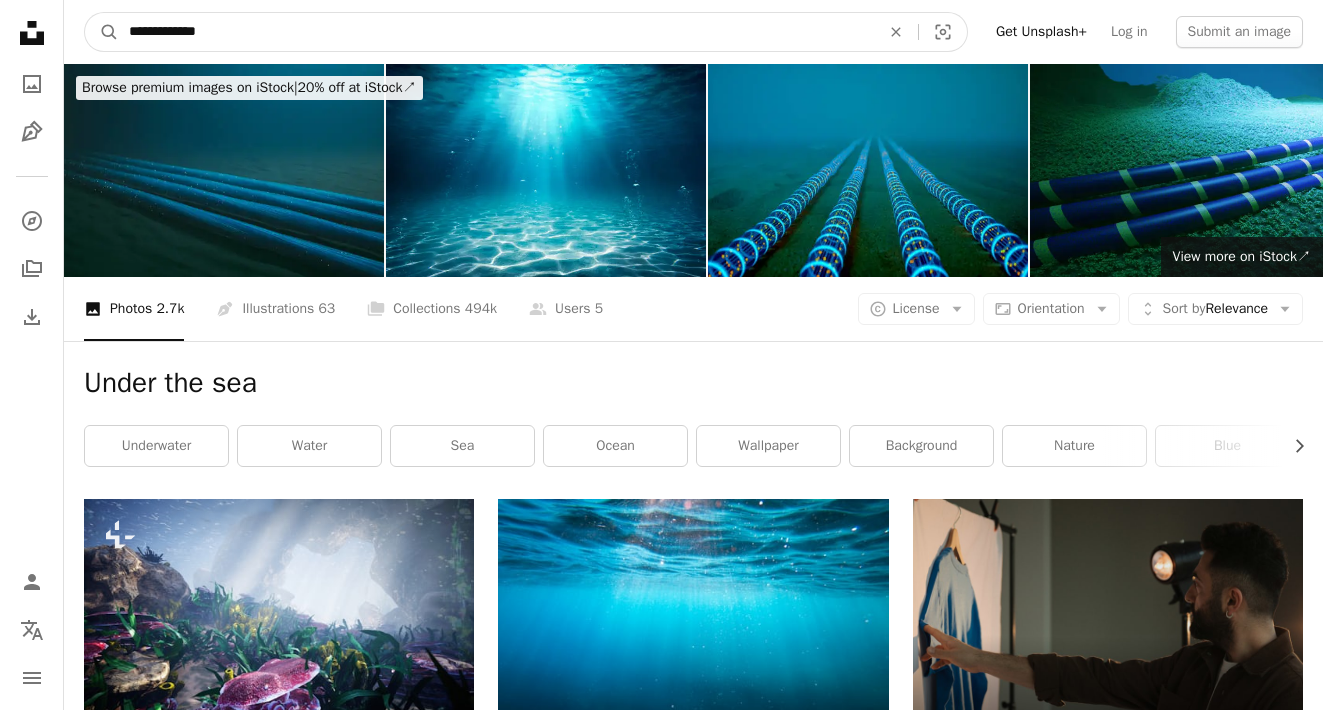 click on "**********" at bounding box center (496, 32) 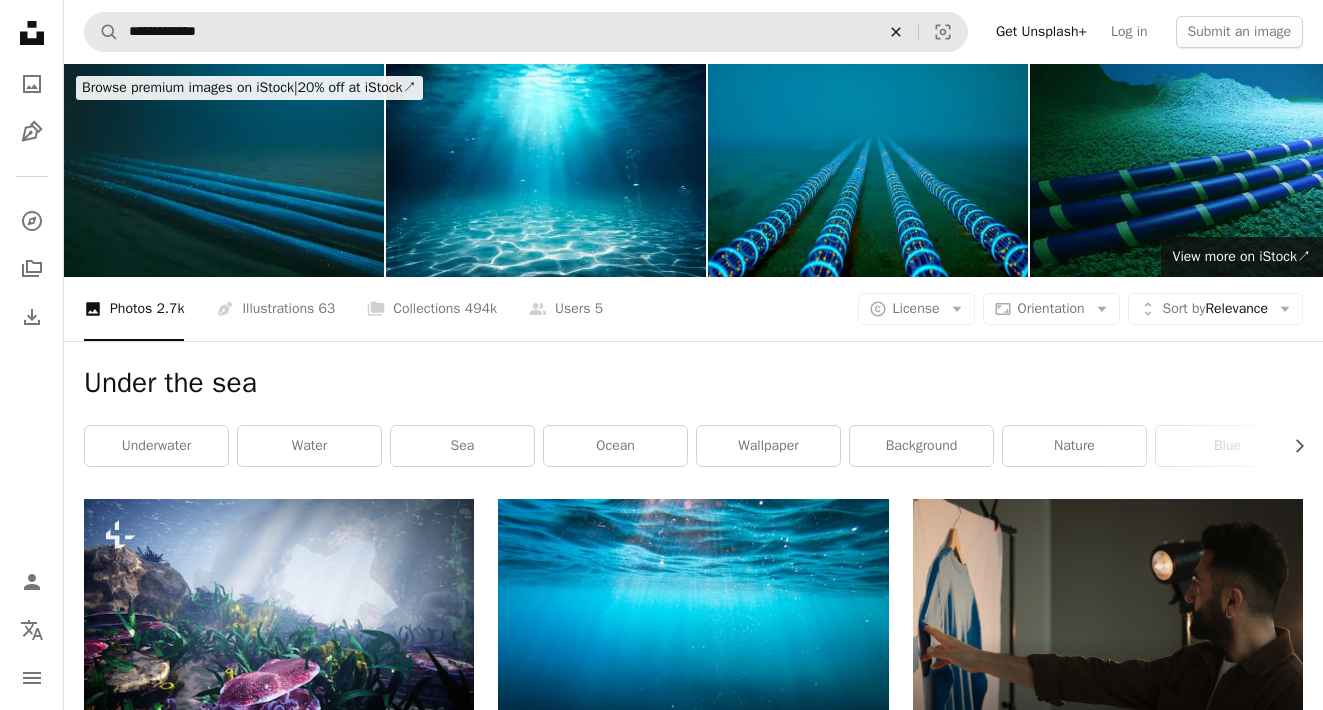 click on "An X shape" 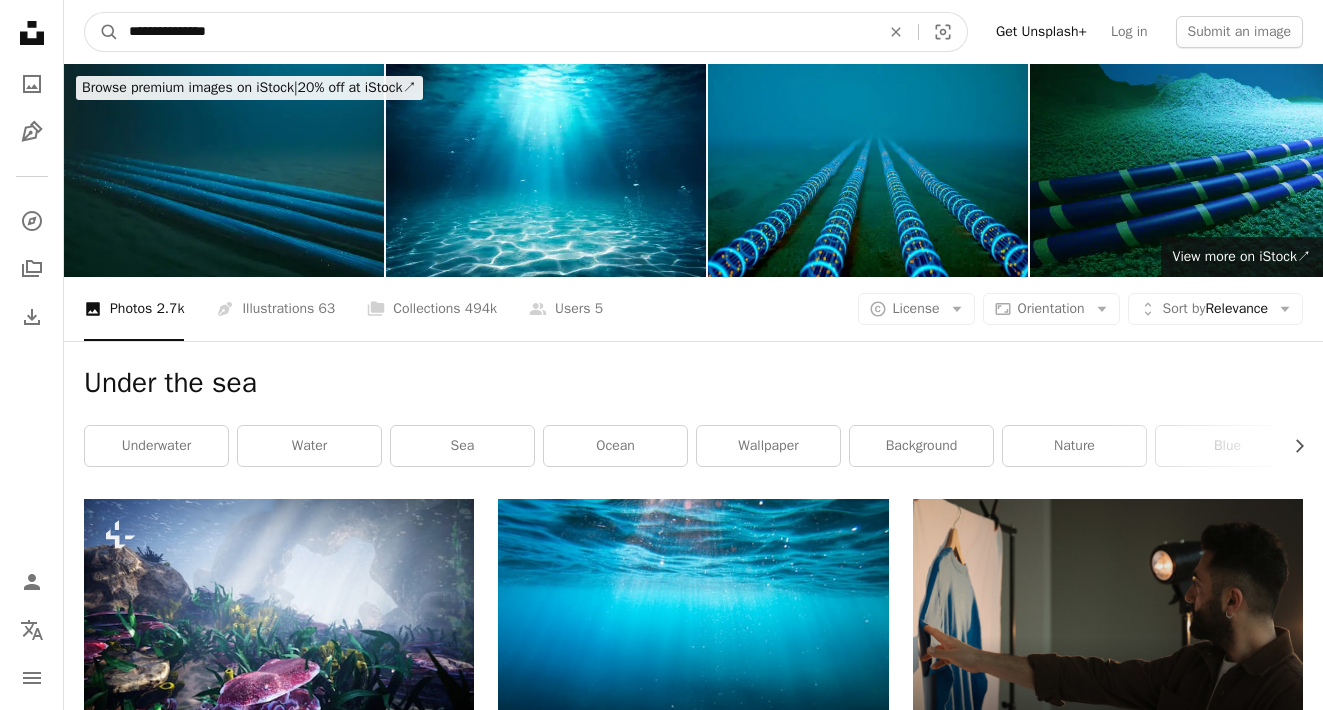 type on "**********" 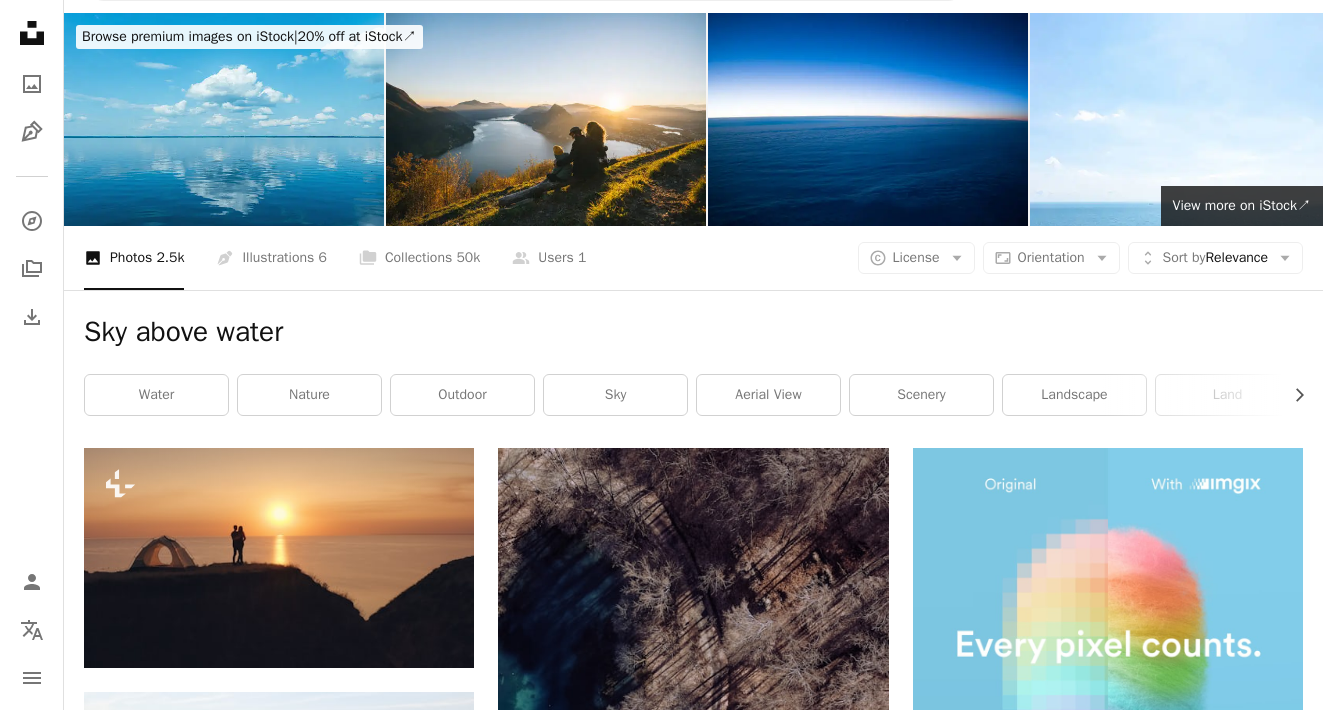 scroll, scrollTop: 70, scrollLeft: 0, axis: vertical 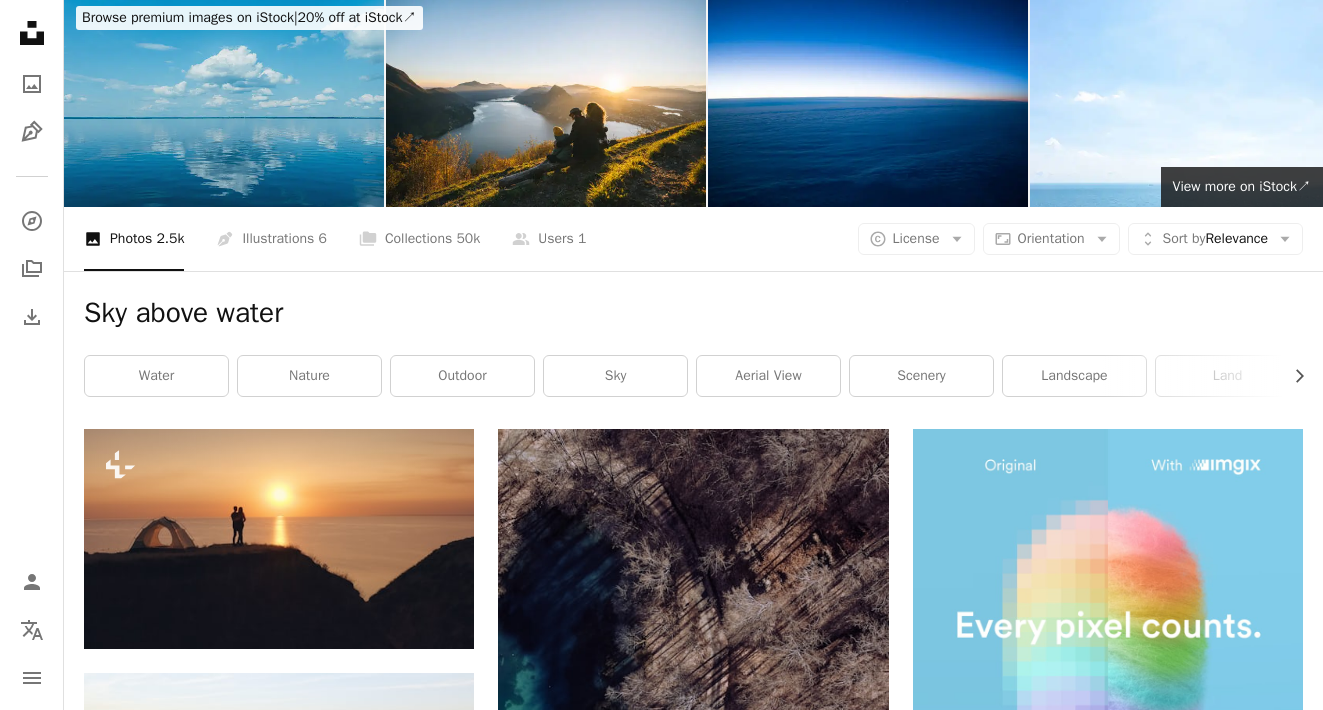 click at bounding box center (224, 100) 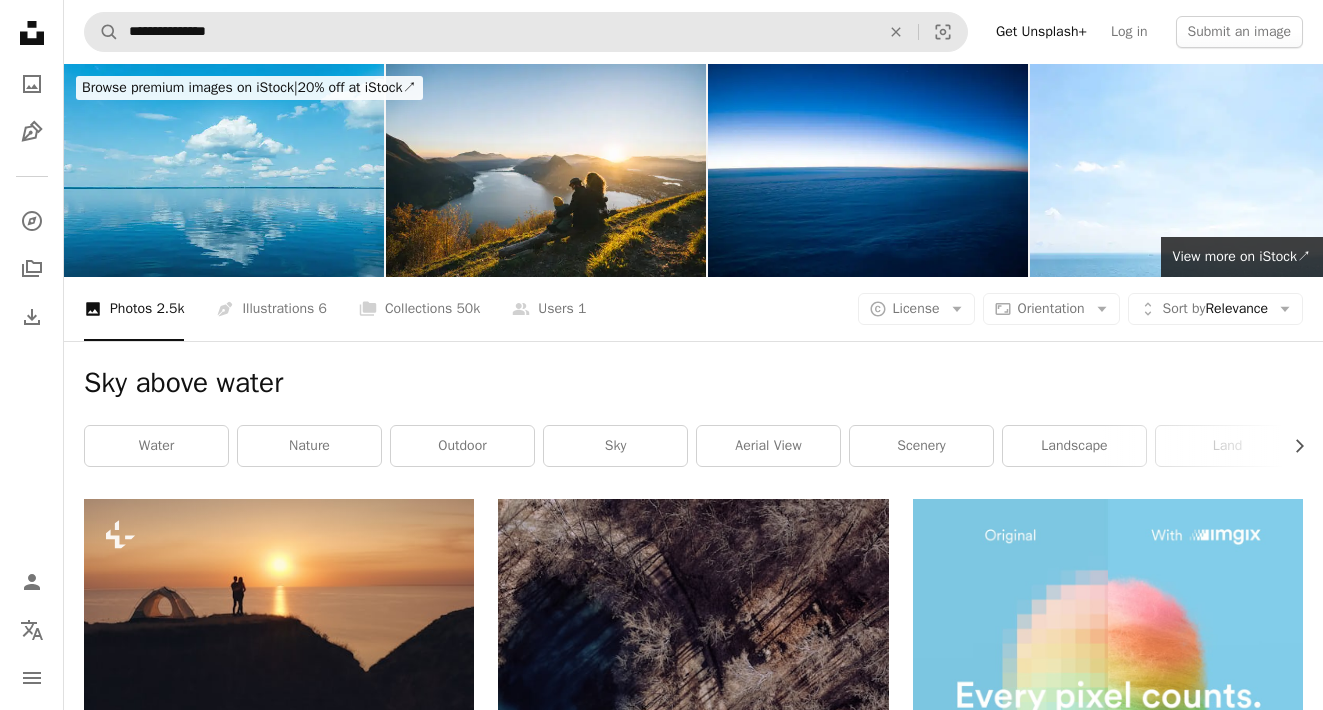 scroll, scrollTop: 0, scrollLeft: 0, axis: both 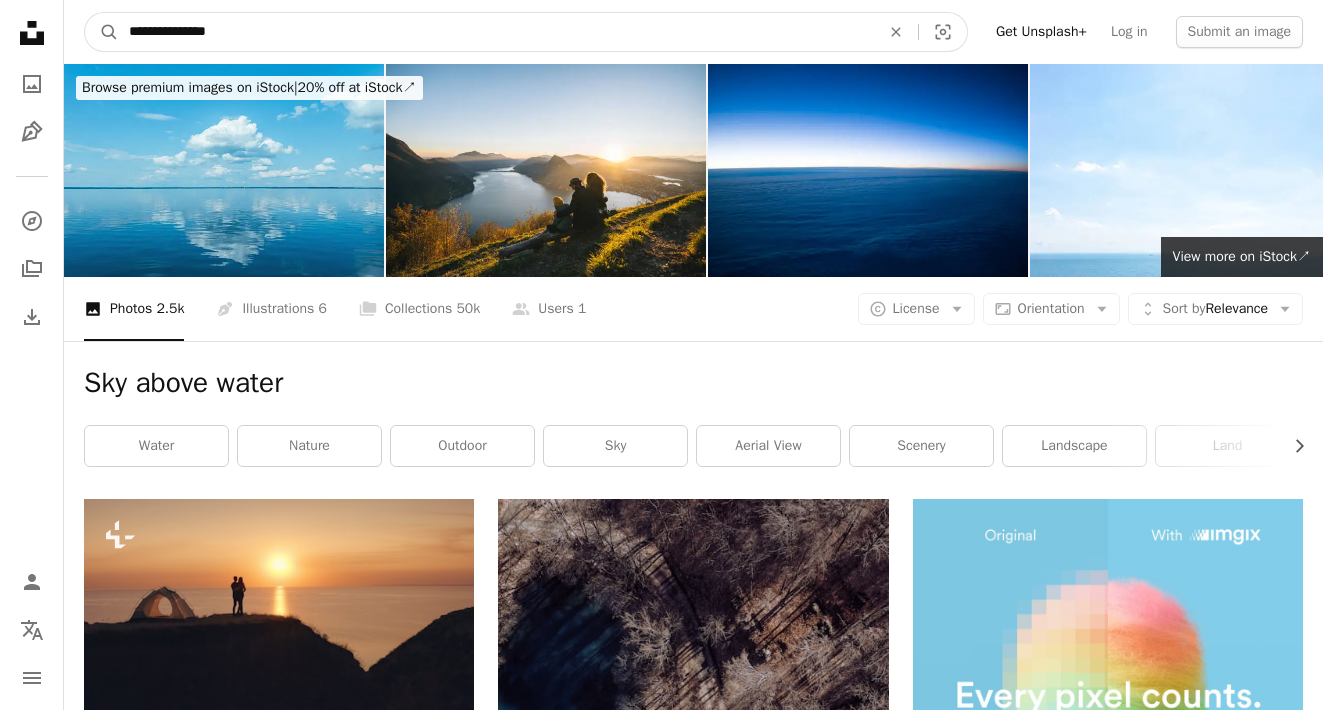 click on "**********" at bounding box center (496, 32) 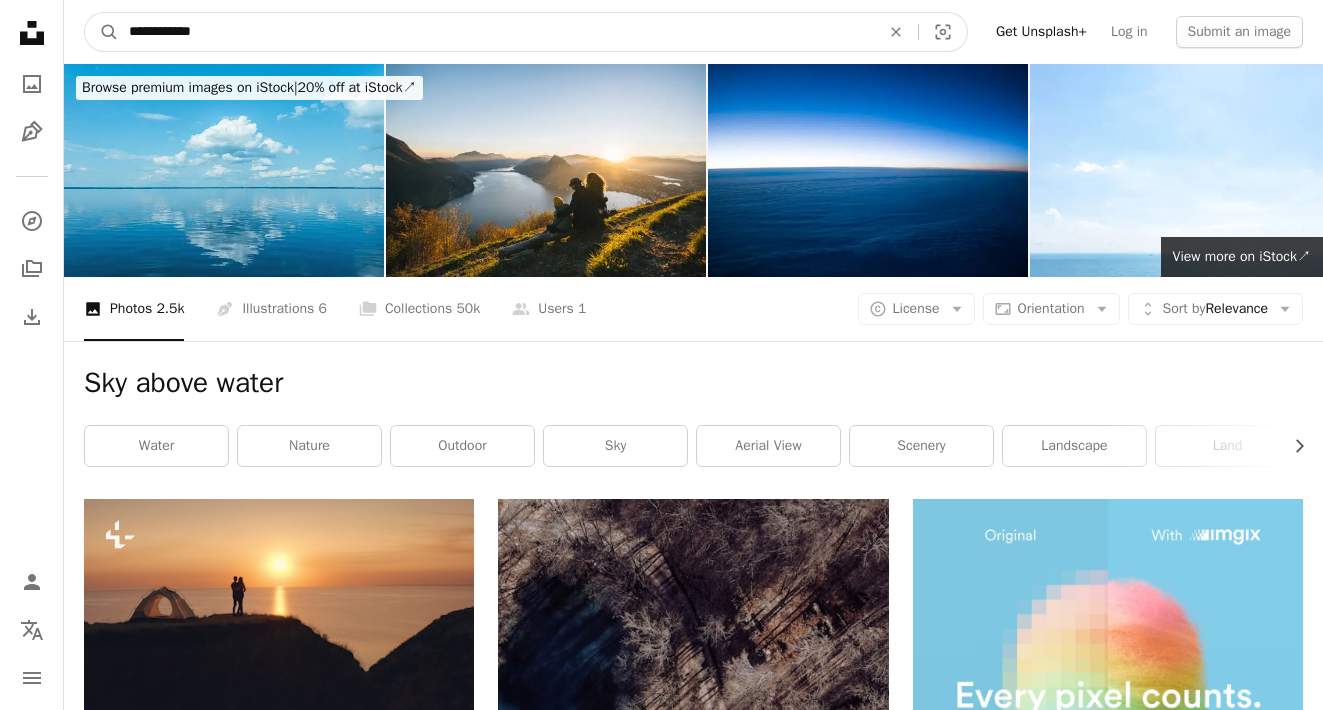 type on "**********" 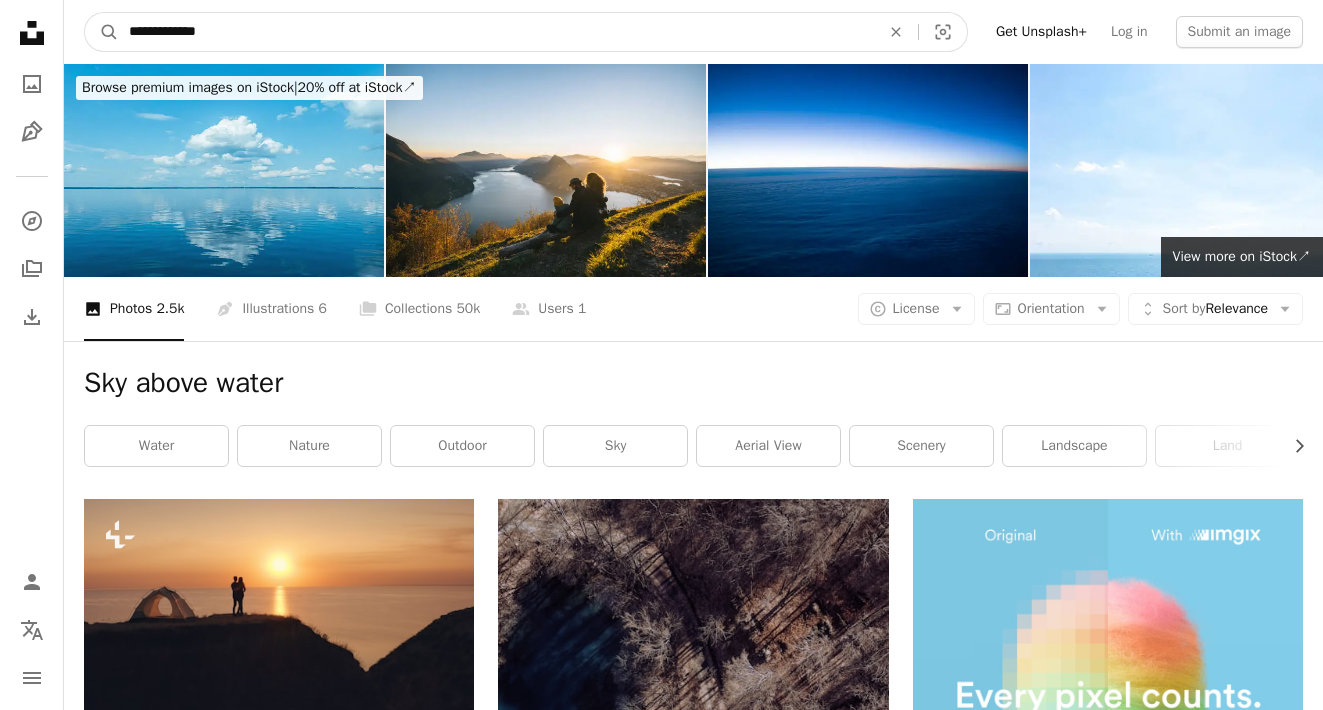 click on "A magnifying glass" at bounding box center [102, 32] 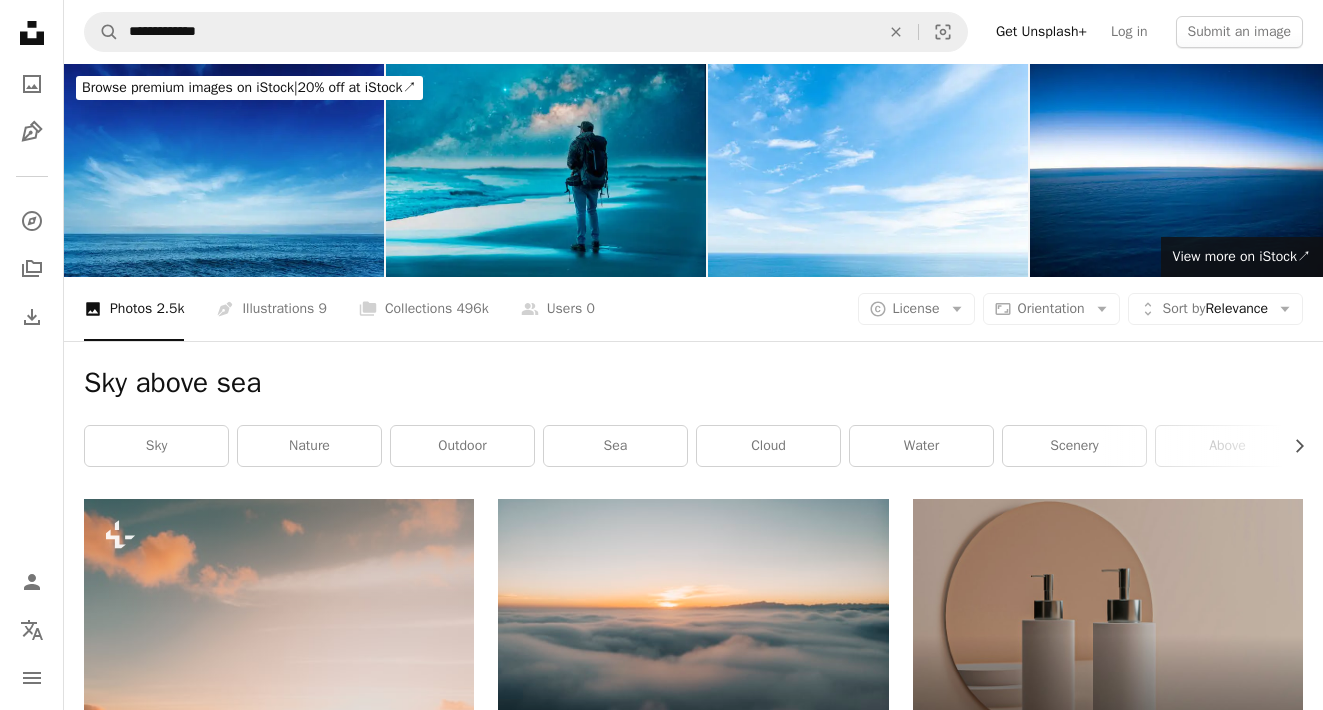 scroll, scrollTop: 0, scrollLeft: 0, axis: both 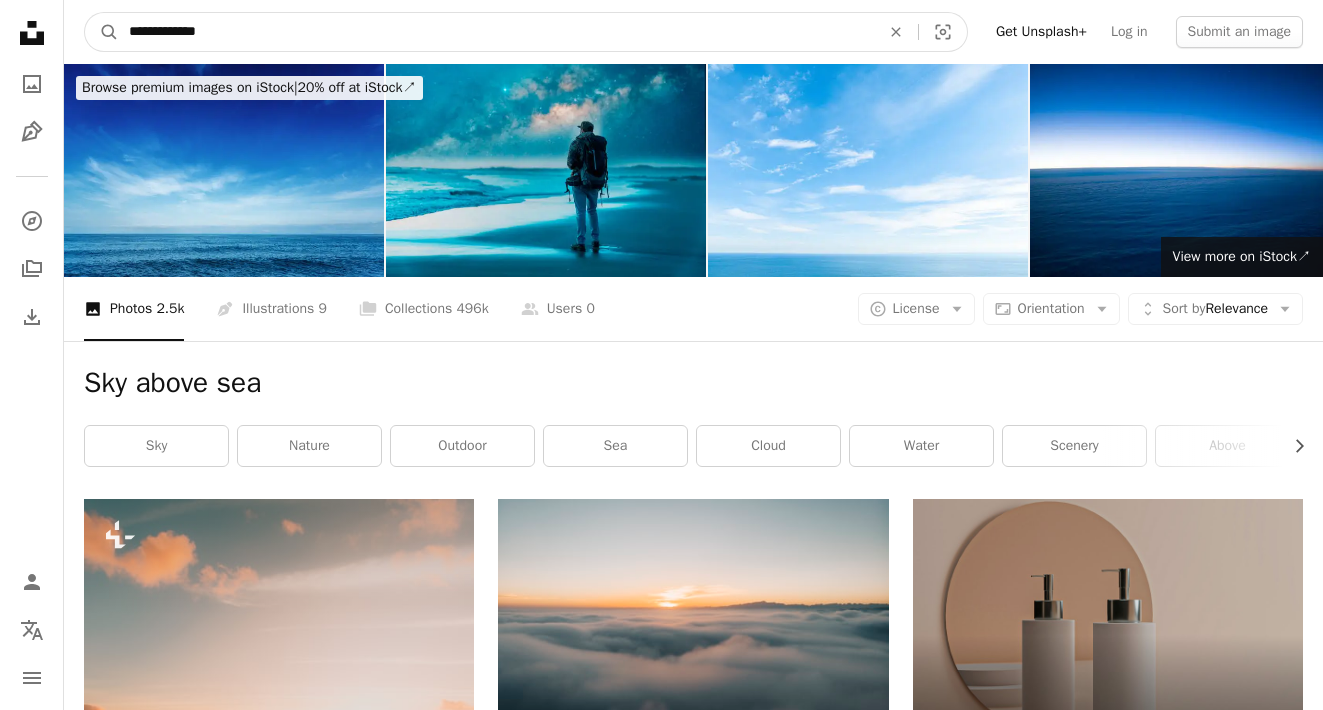 click on "**********" at bounding box center (496, 32) 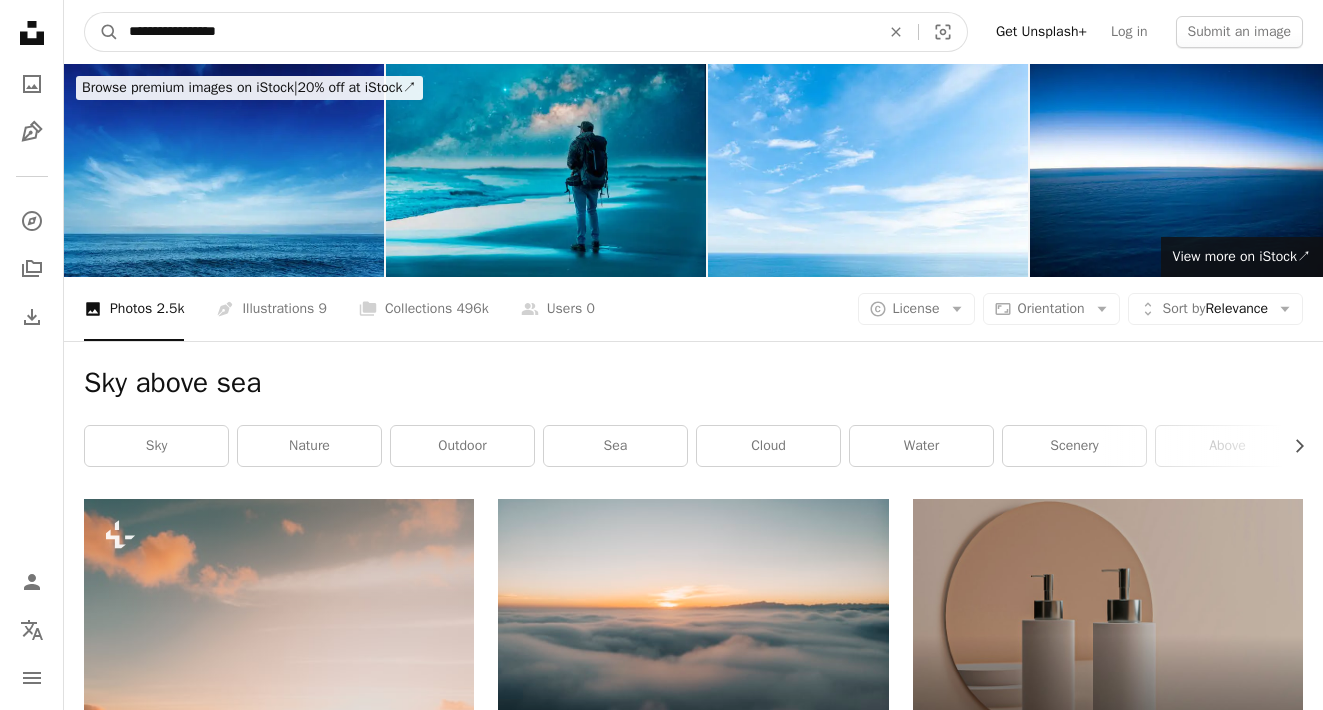 type on "**********" 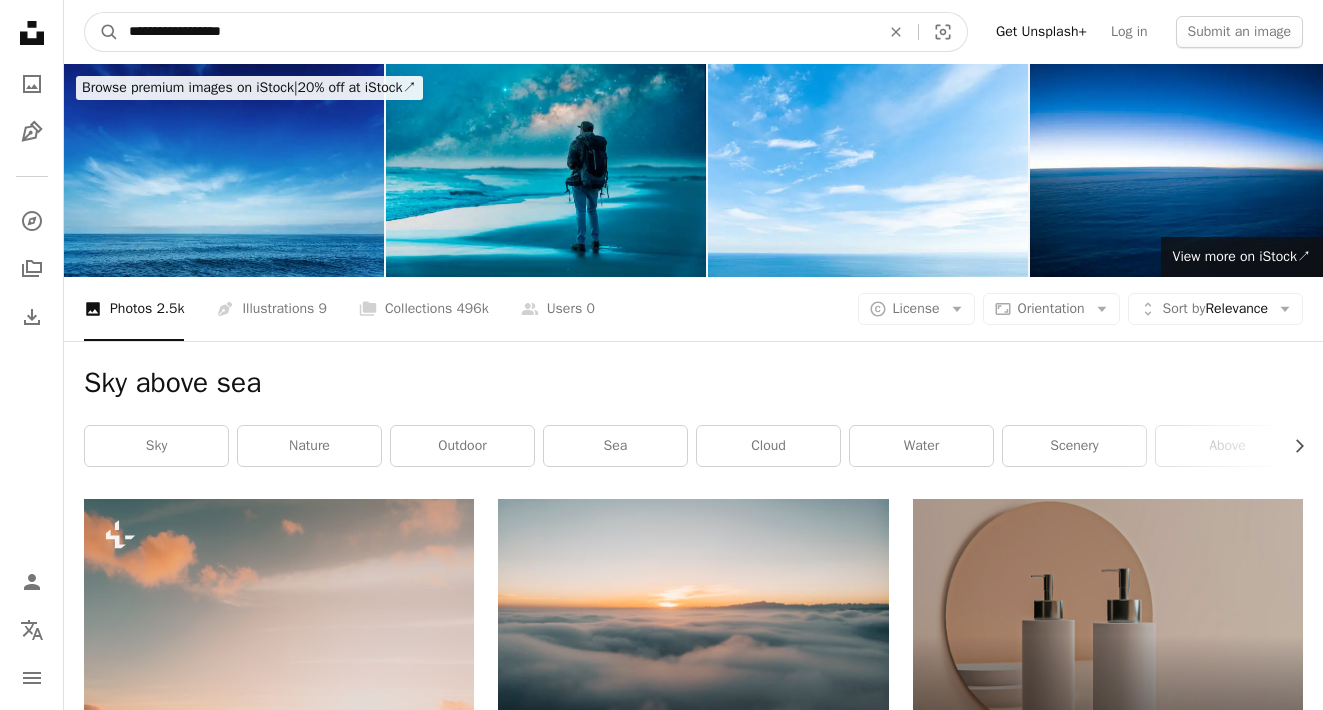 click on "A magnifying glass" at bounding box center (102, 32) 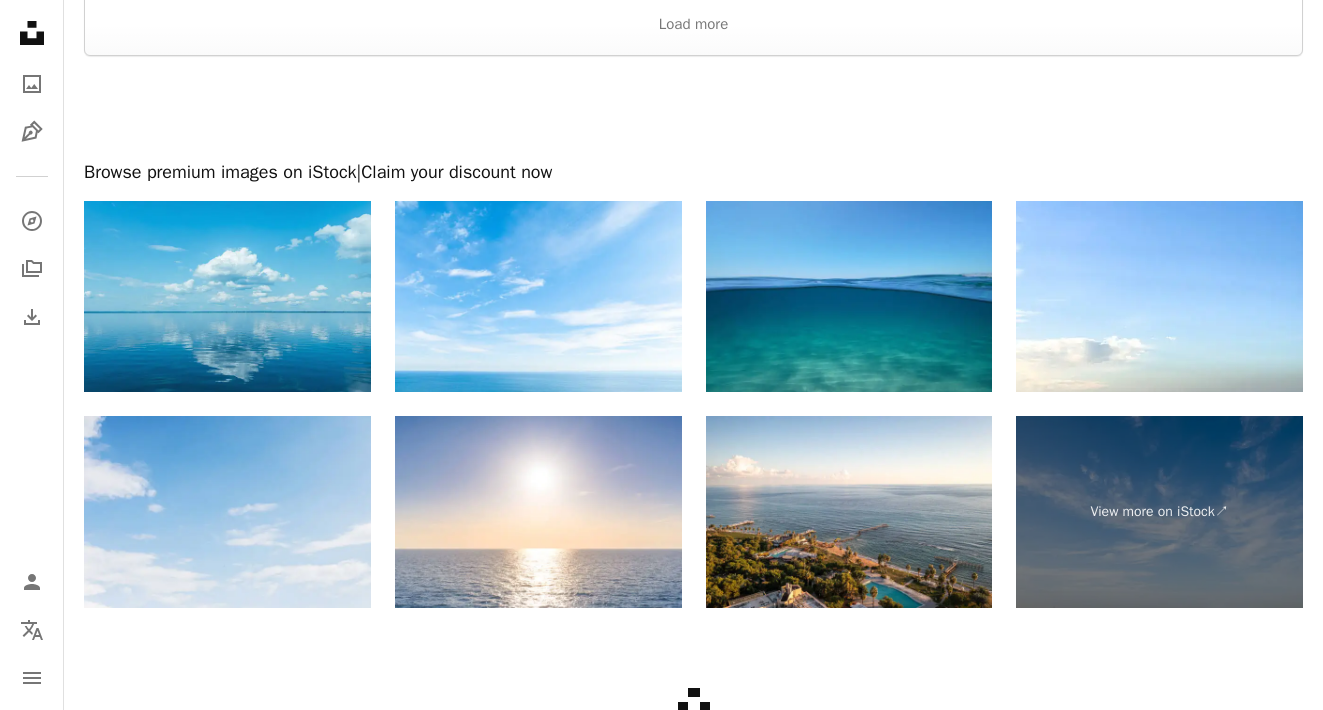 scroll, scrollTop: 3347, scrollLeft: 0, axis: vertical 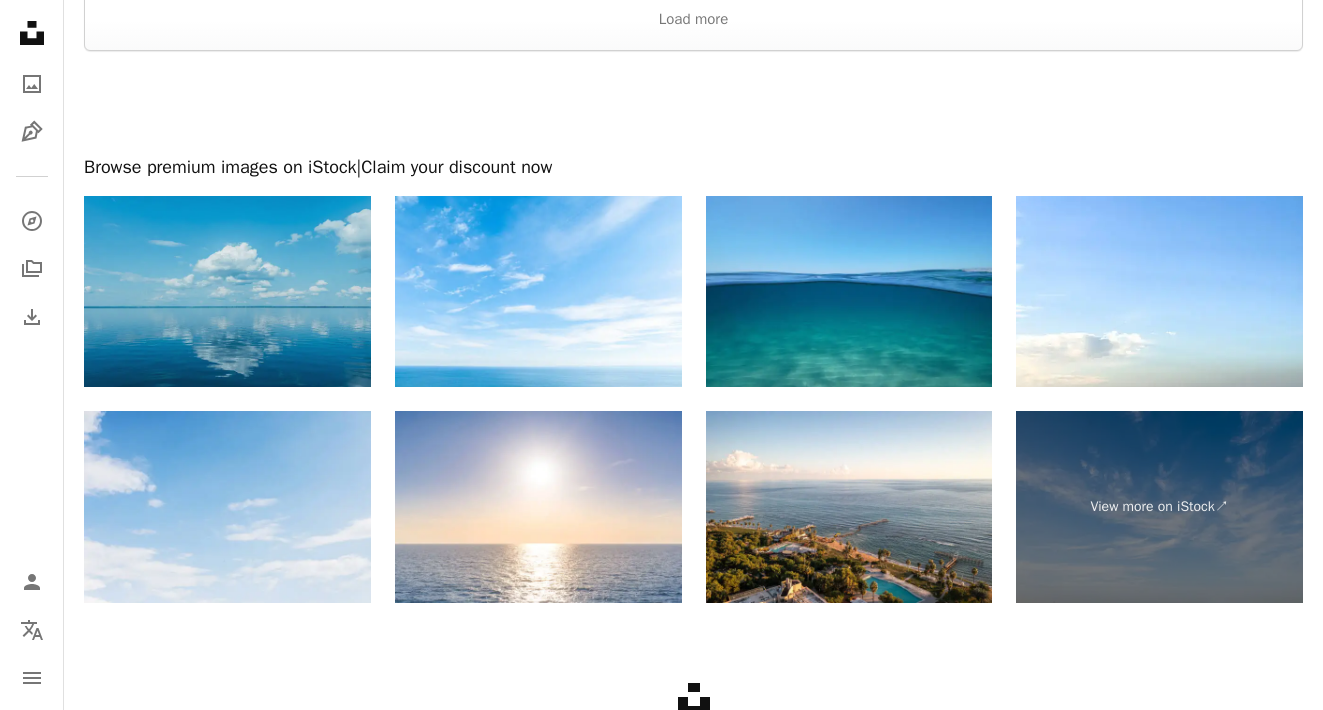 click at bounding box center (227, 291) 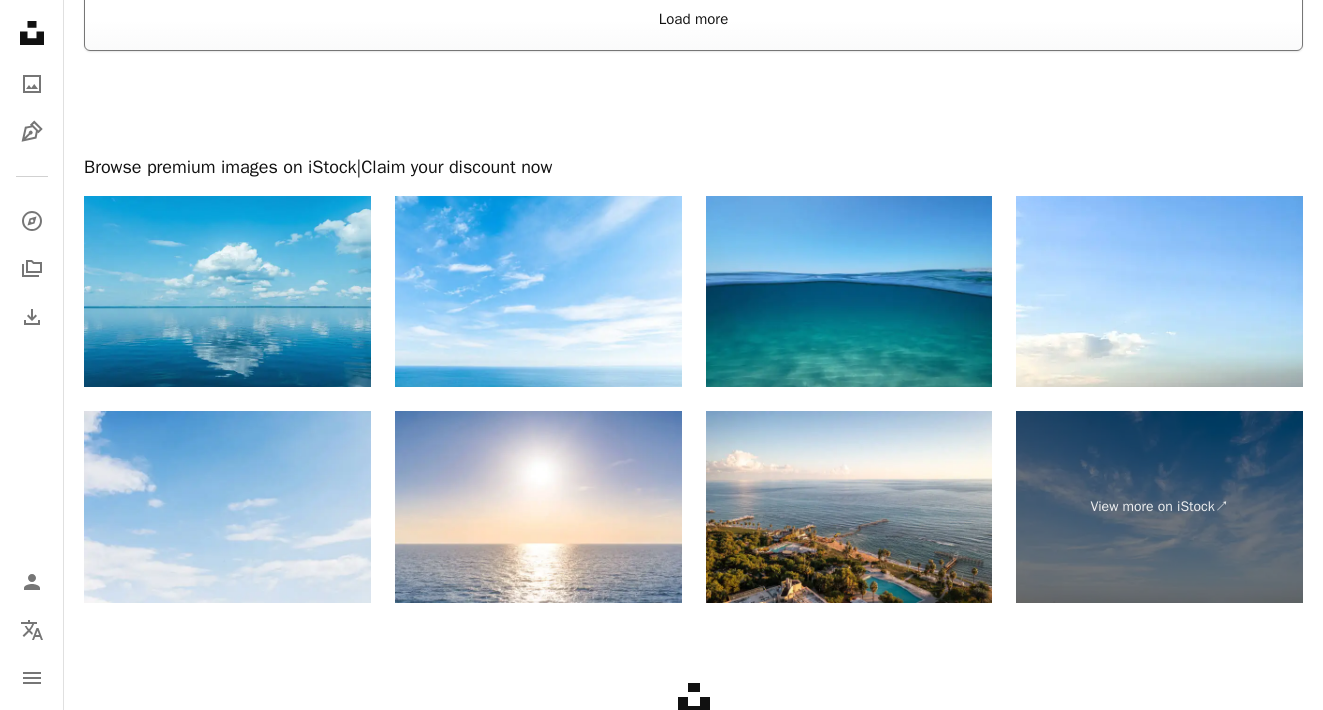 click on "Load more" at bounding box center (693, 19) 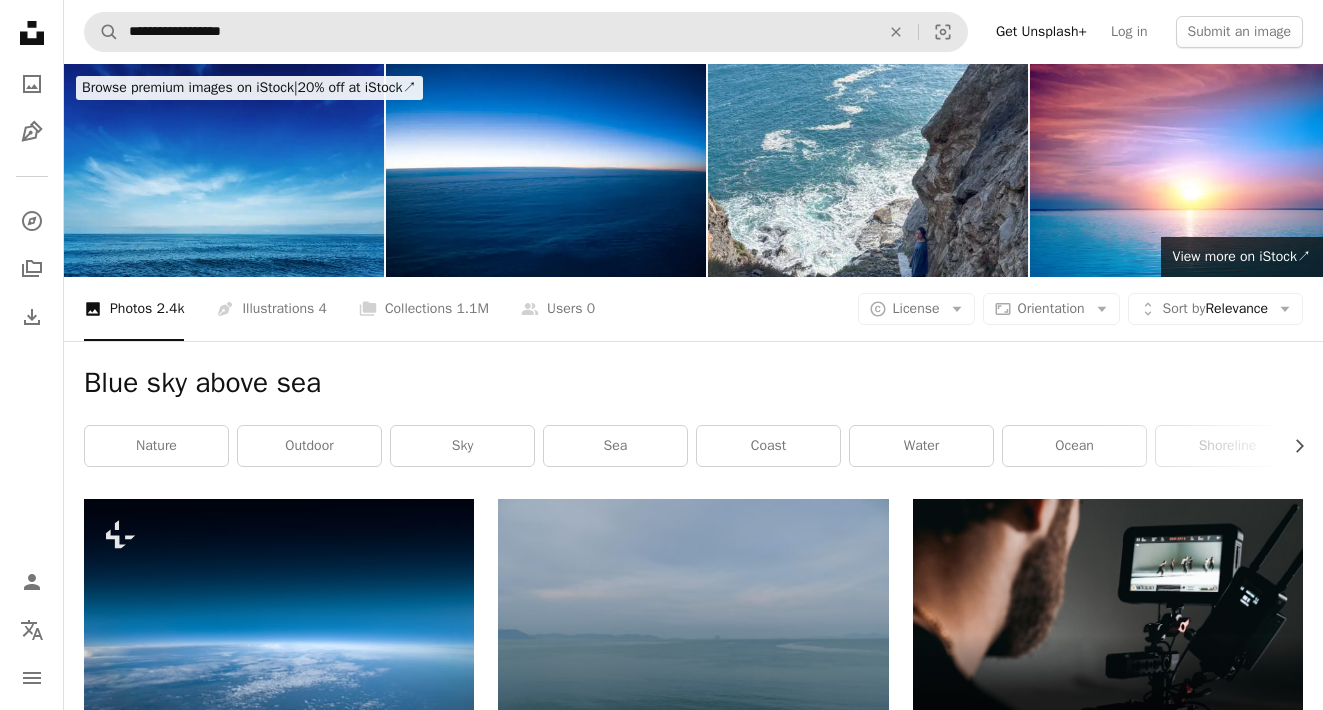scroll, scrollTop: 0, scrollLeft: 0, axis: both 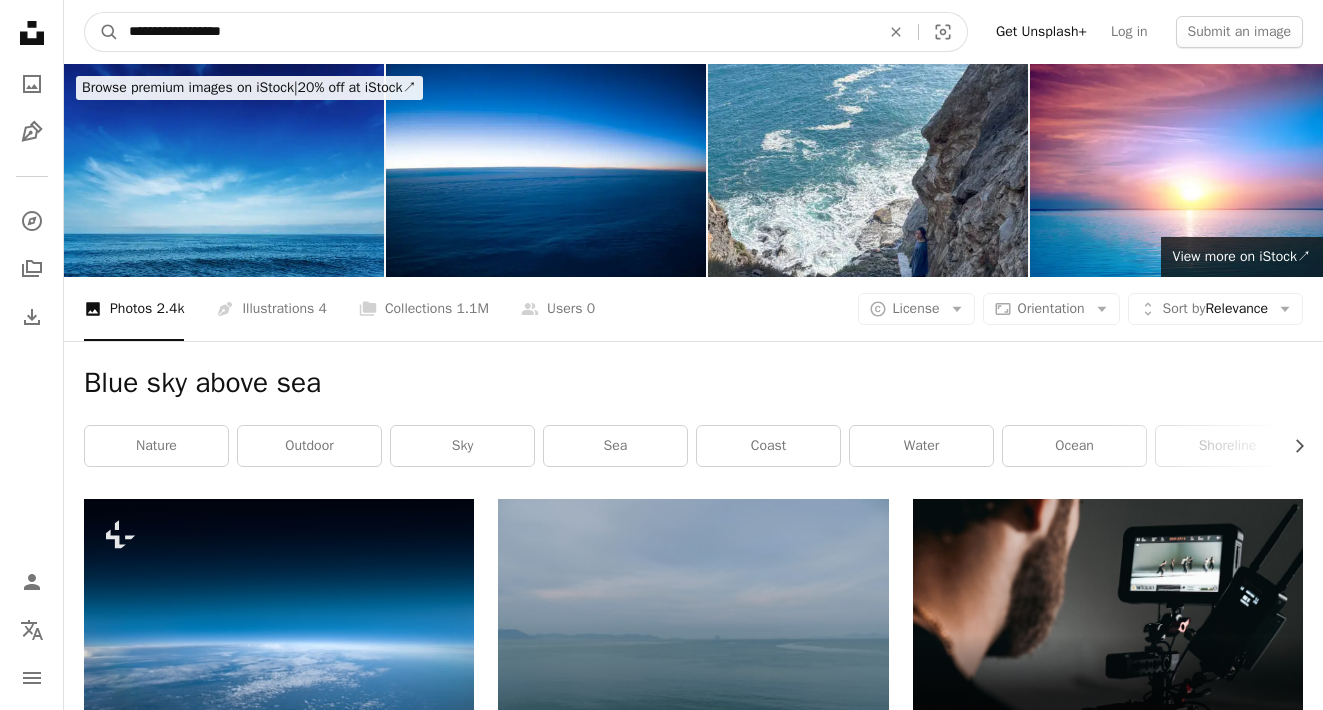 click on "**********" at bounding box center [496, 32] 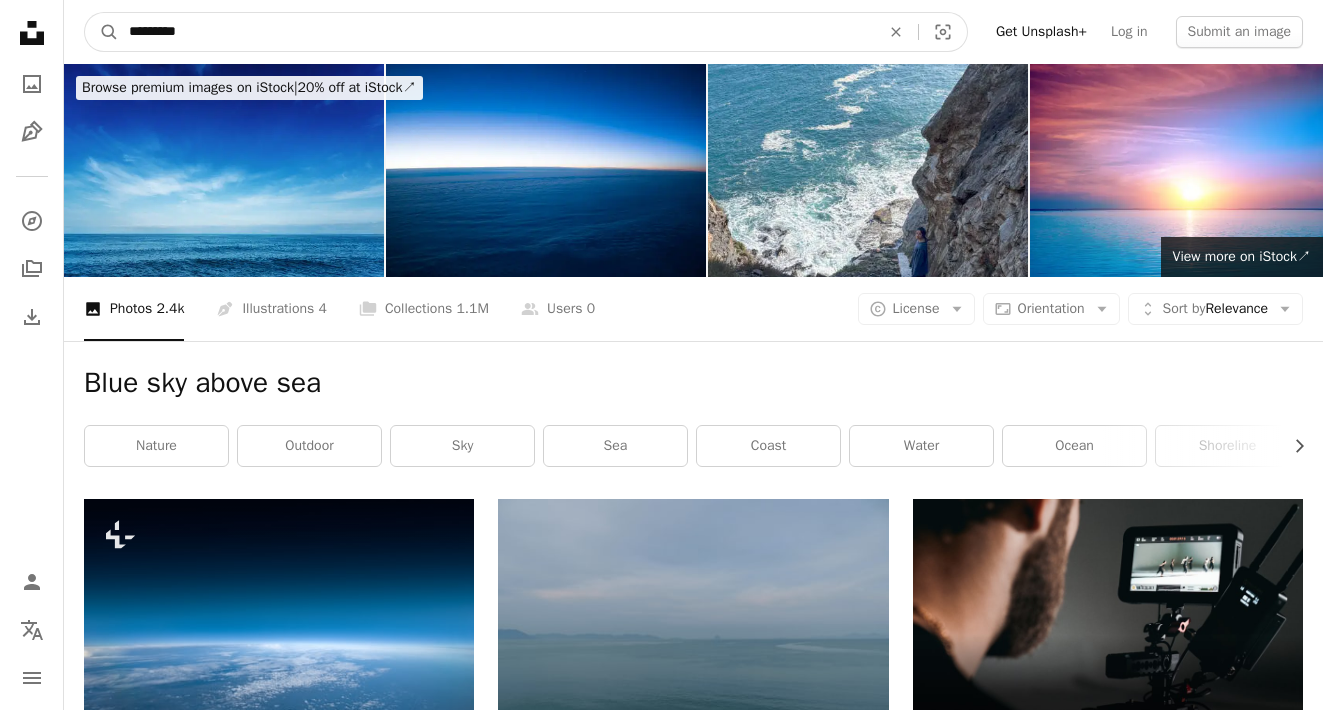 type on "********" 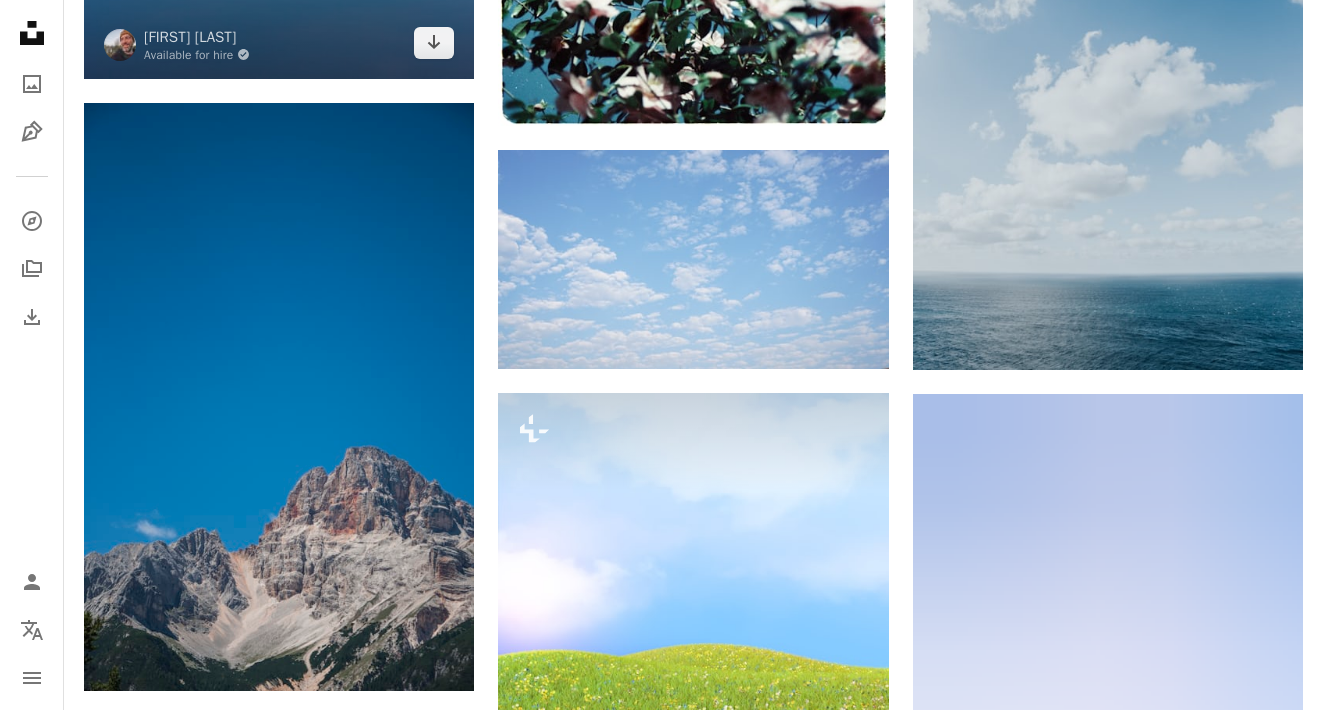scroll, scrollTop: 1802, scrollLeft: 0, axis: vertical 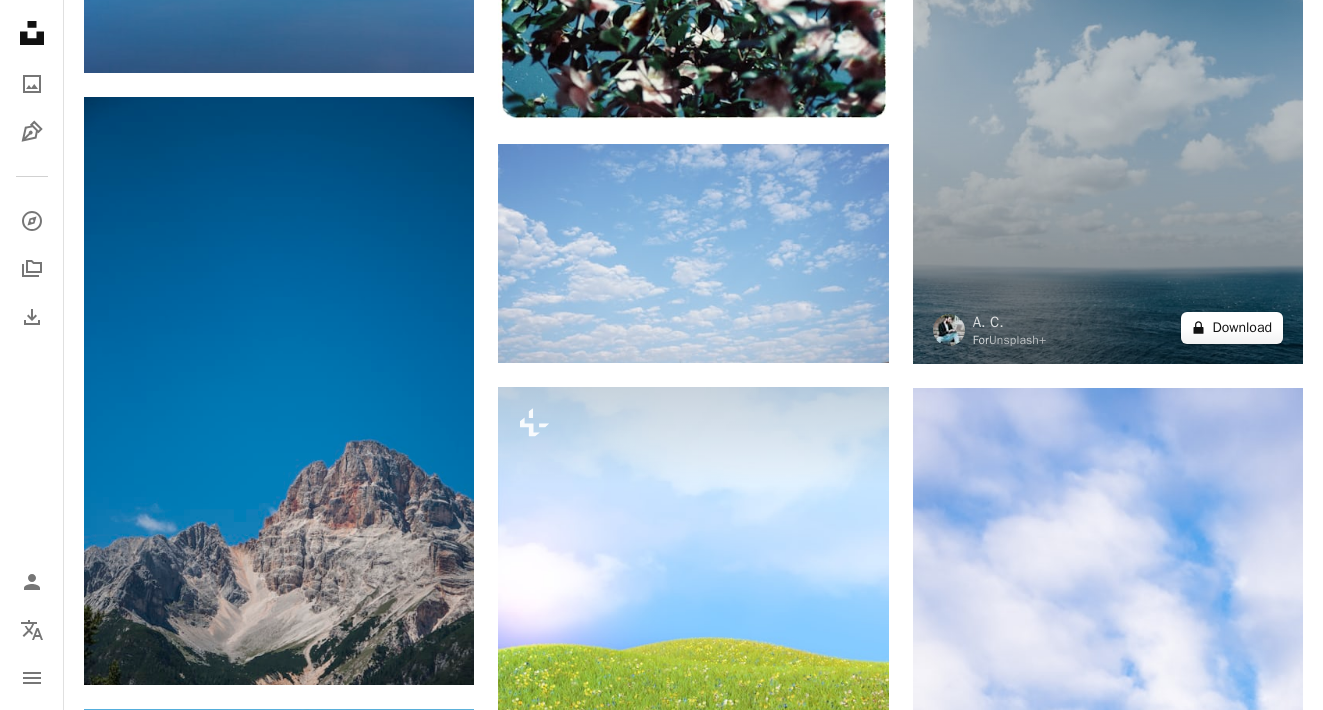 click on "A lock Download" at bounding box center [1232, 328] 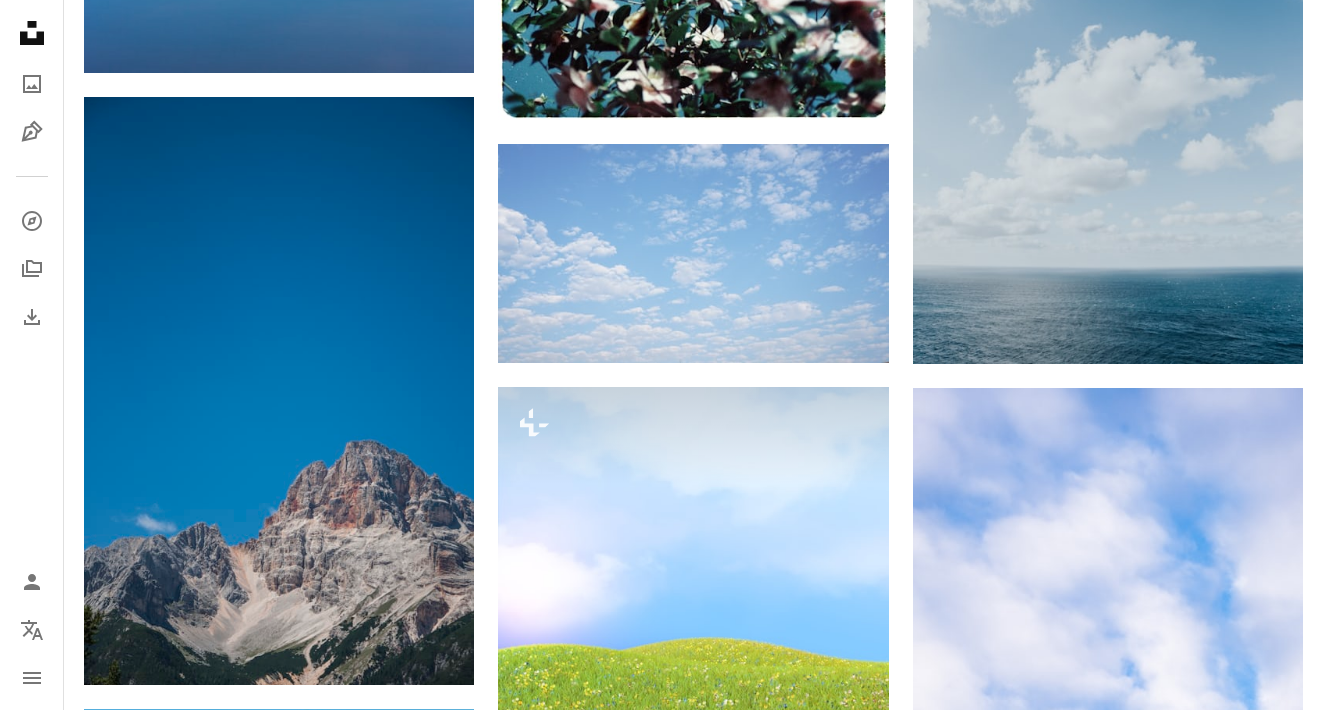 click on "An X shape Premium, ready to use images. Get unlimited access. A plus sign Members-only content added monthly A plus sign Unlimited royalty-free downloads A plus sign Illustrations  New A plus sign Enhanced legal protections yearly 65%  off monthly $20   $7 USD per month * Get  Unsplash+ * When paid annually, billed upfront  $84 Taxes where applicable. Renews automatically. Cancel anytime." at bounding box center [661, 5440] 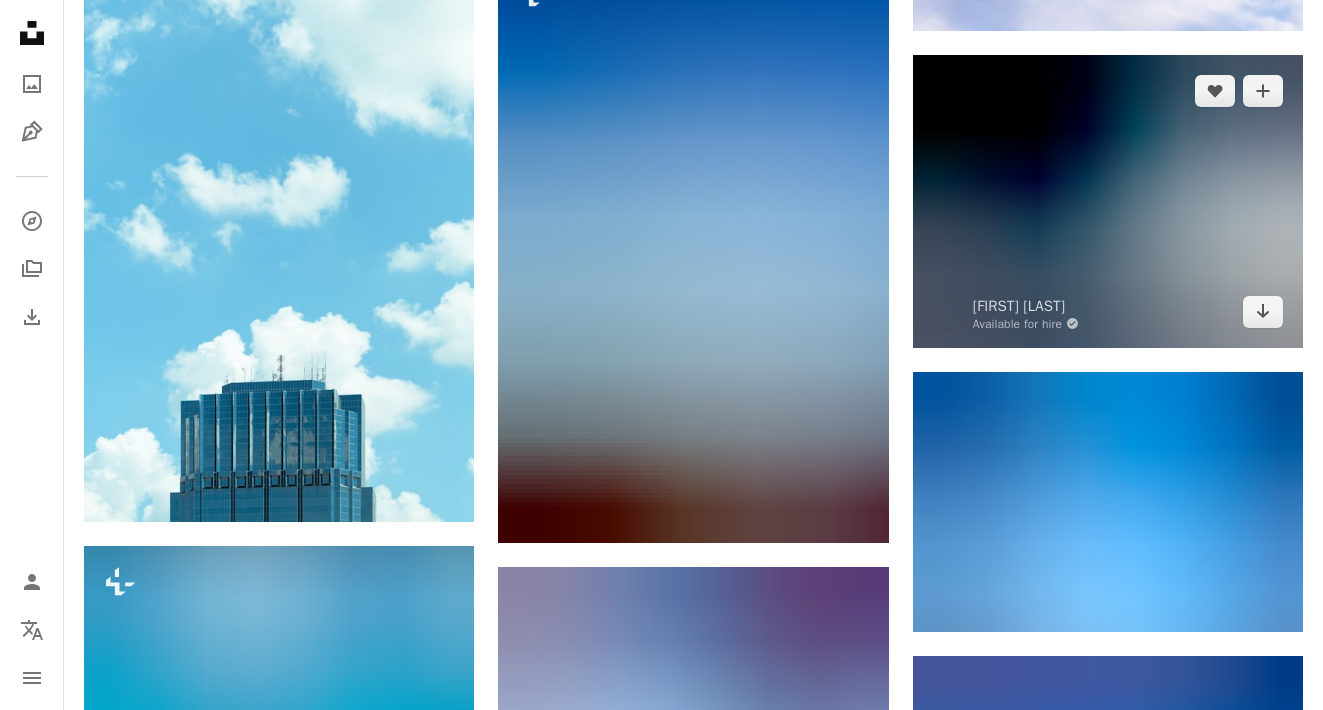 scroll, scrollTop: 2742, scrollLeft: 0, axis: vertical 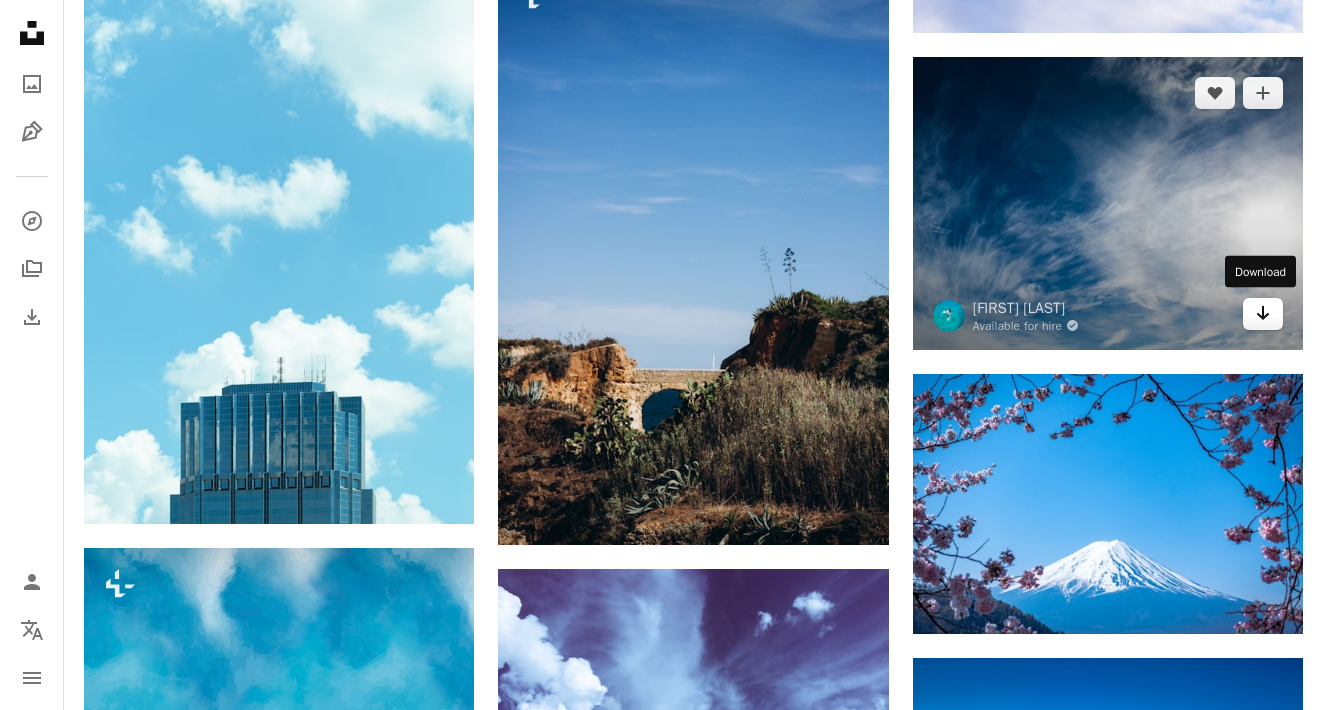 click on "Arrow pointing down" at bounding box center (1263, 314) 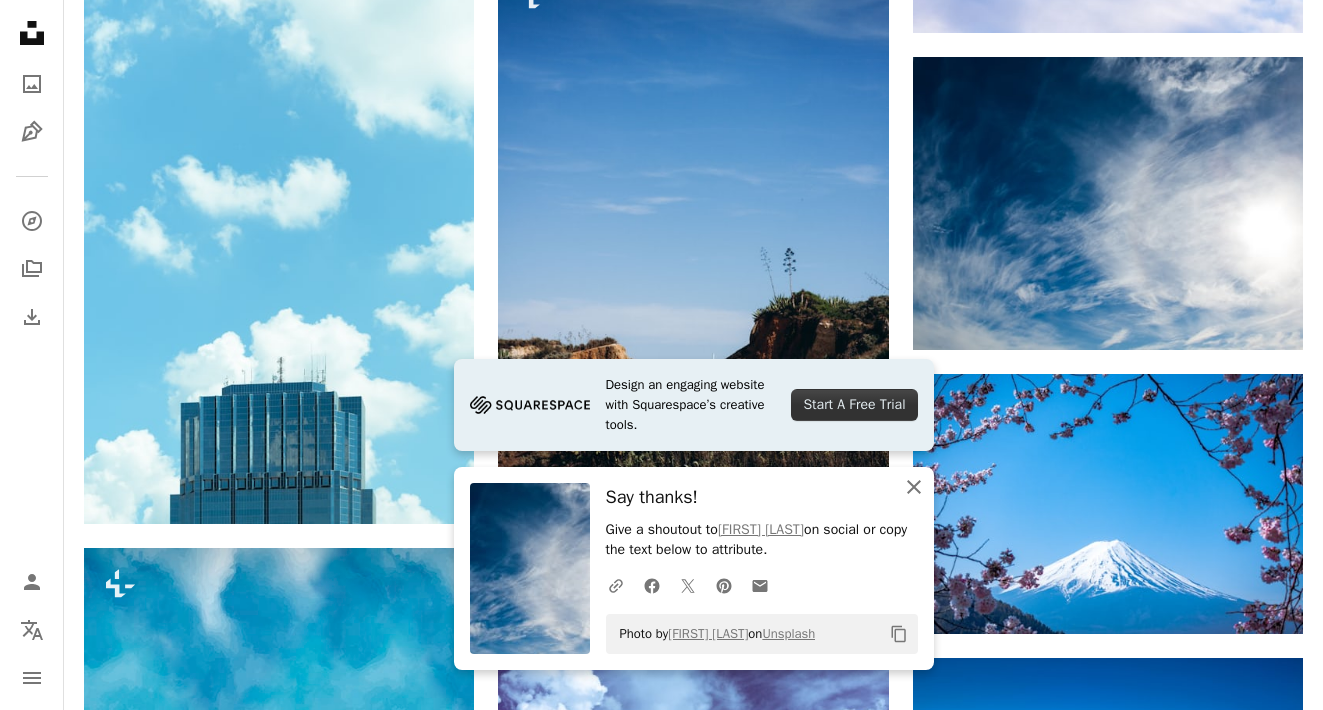 click 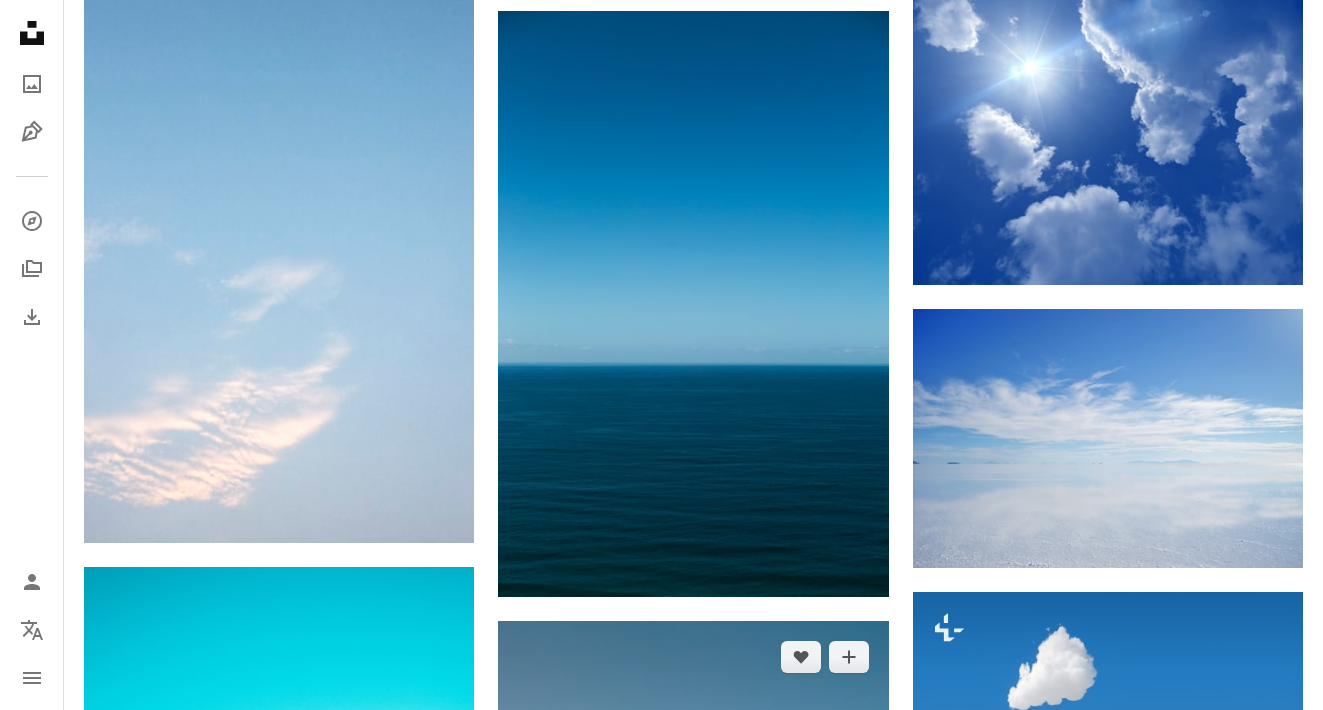 scroll, scrollTop: 3609, scrollLeft: 0, axis: vertical 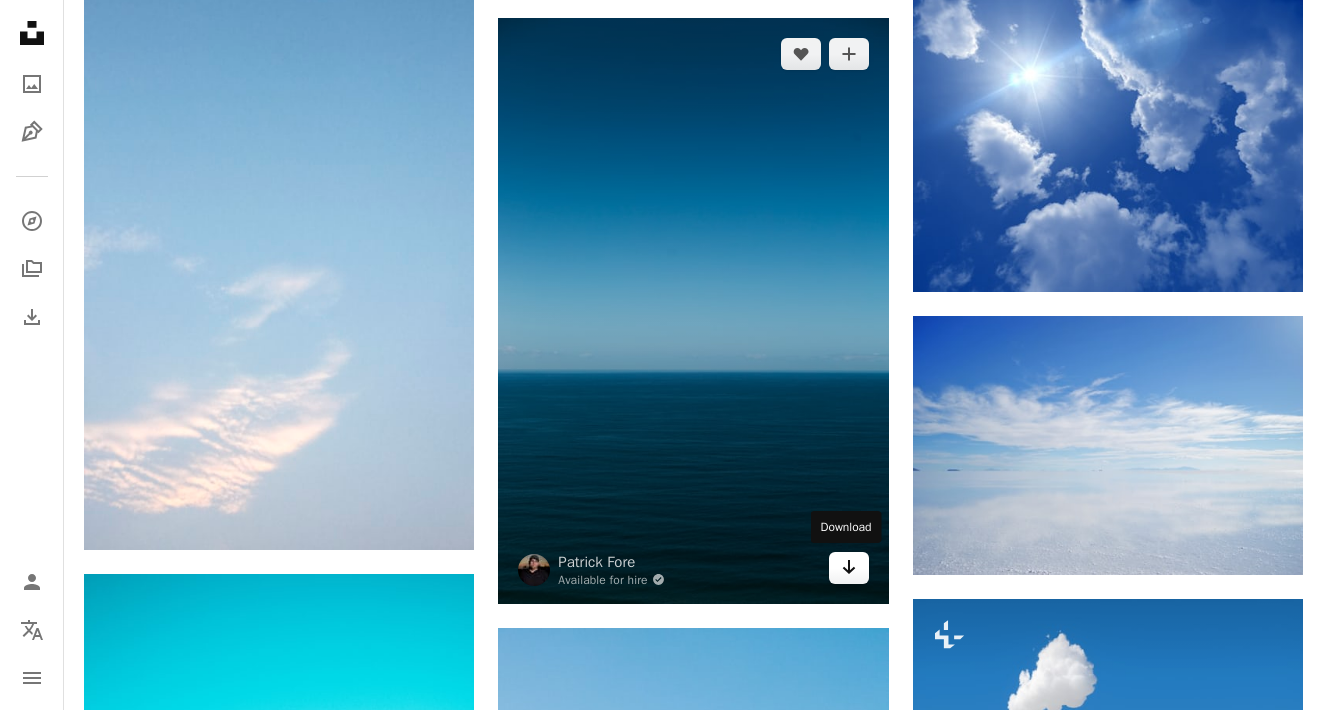 click on "Arrow pointing down" 